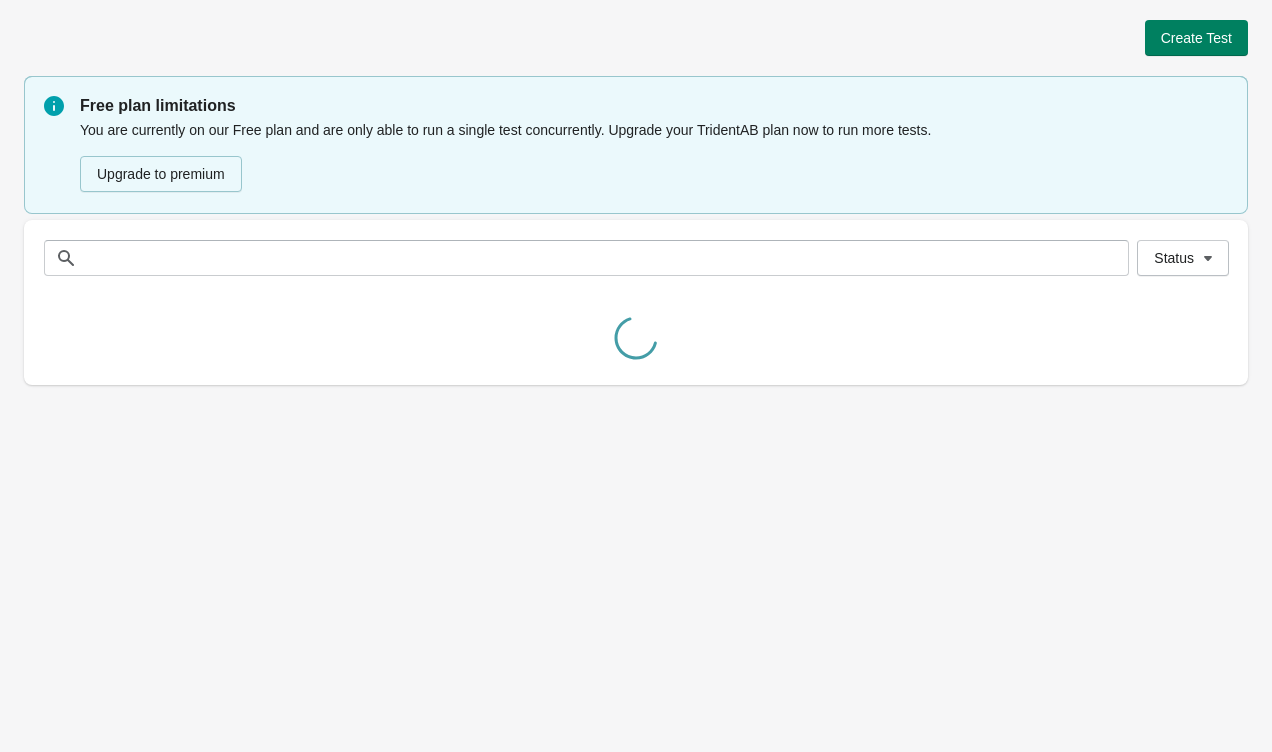 scroll, scrollTop: 0, scrollLeft: 0, axis: both 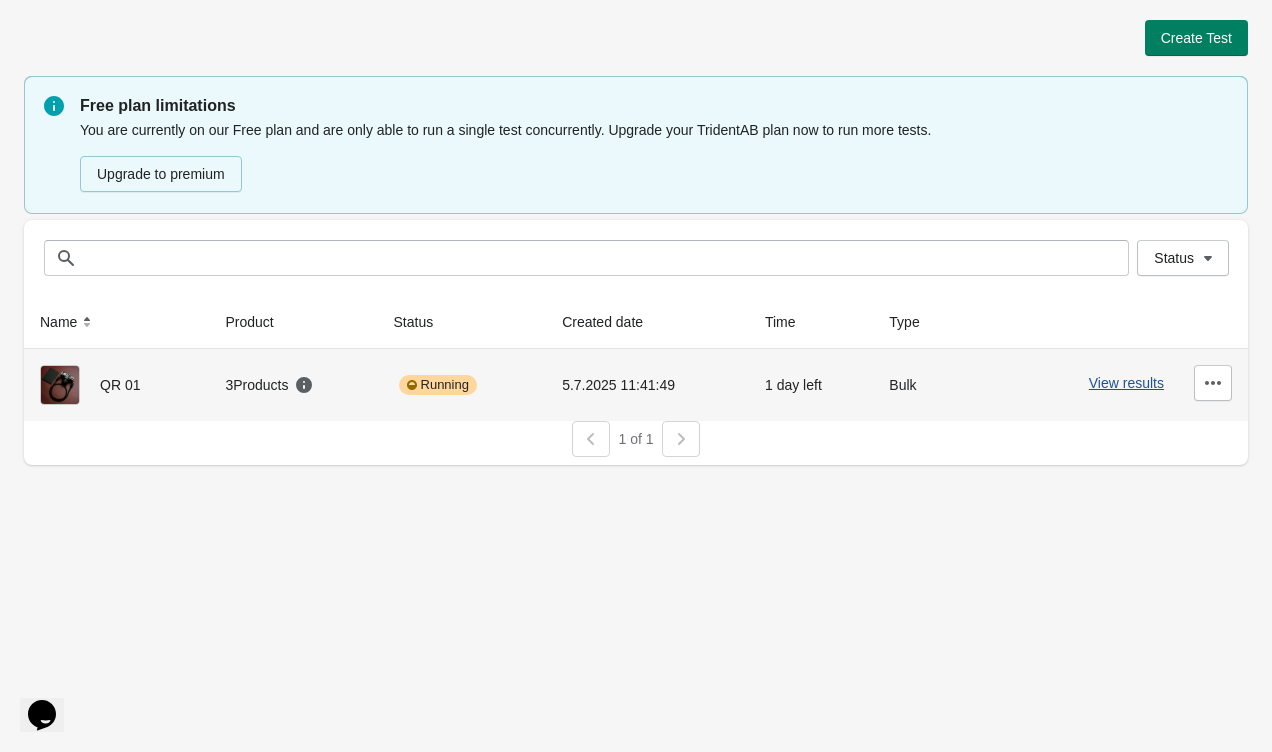 click on "View results" at bounding box center (1126, 383) 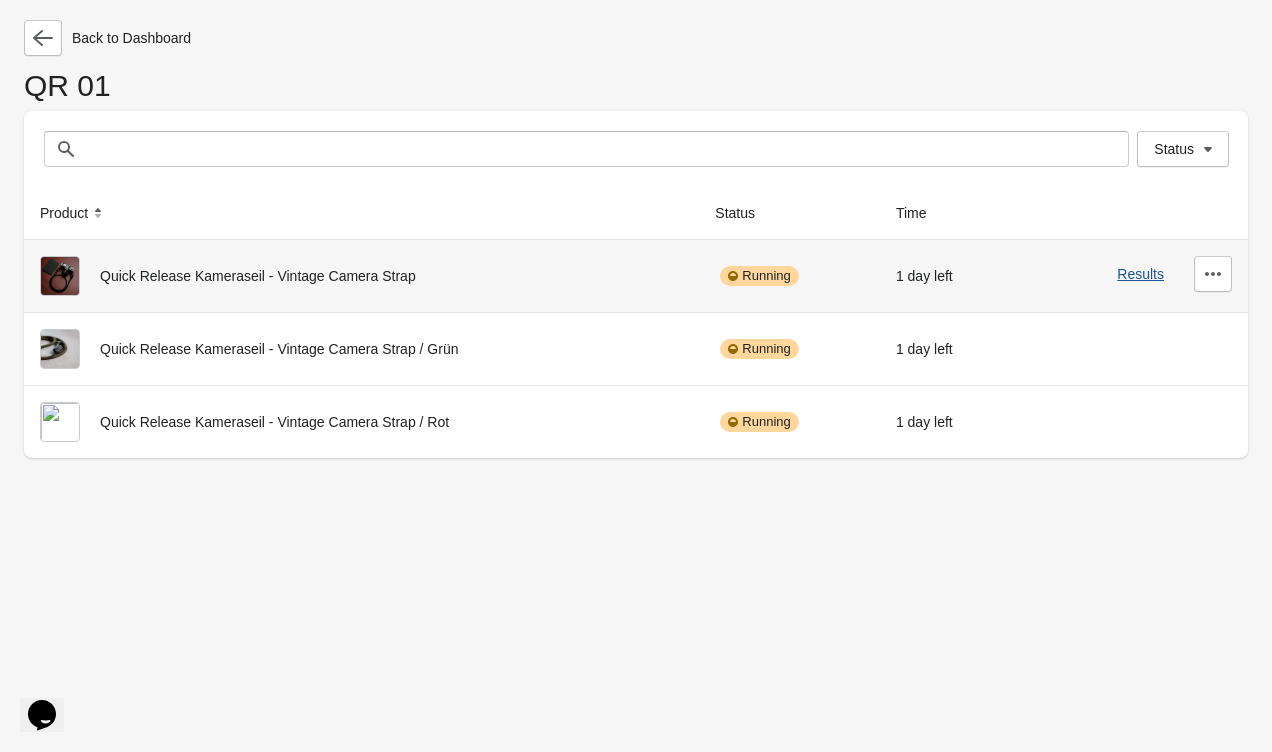click on "Results" at bounding box center (1140, 274) 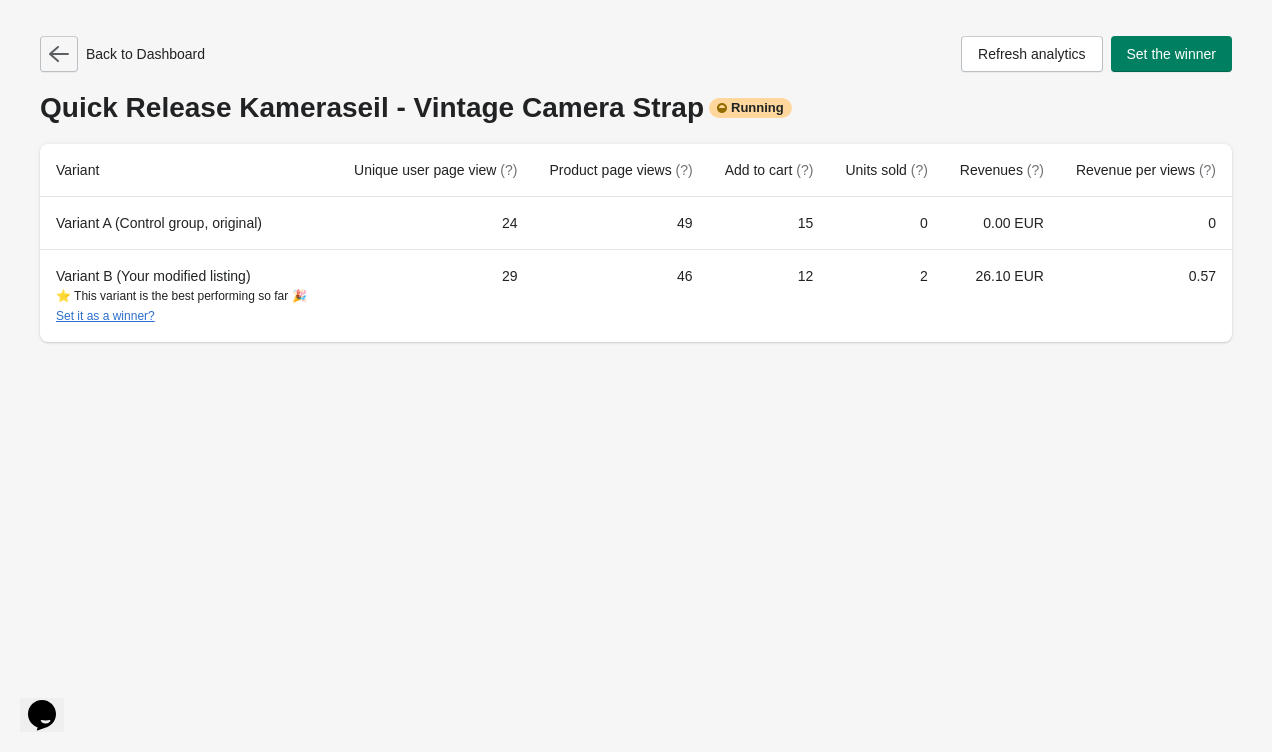 click at bounding box center [59, 54] 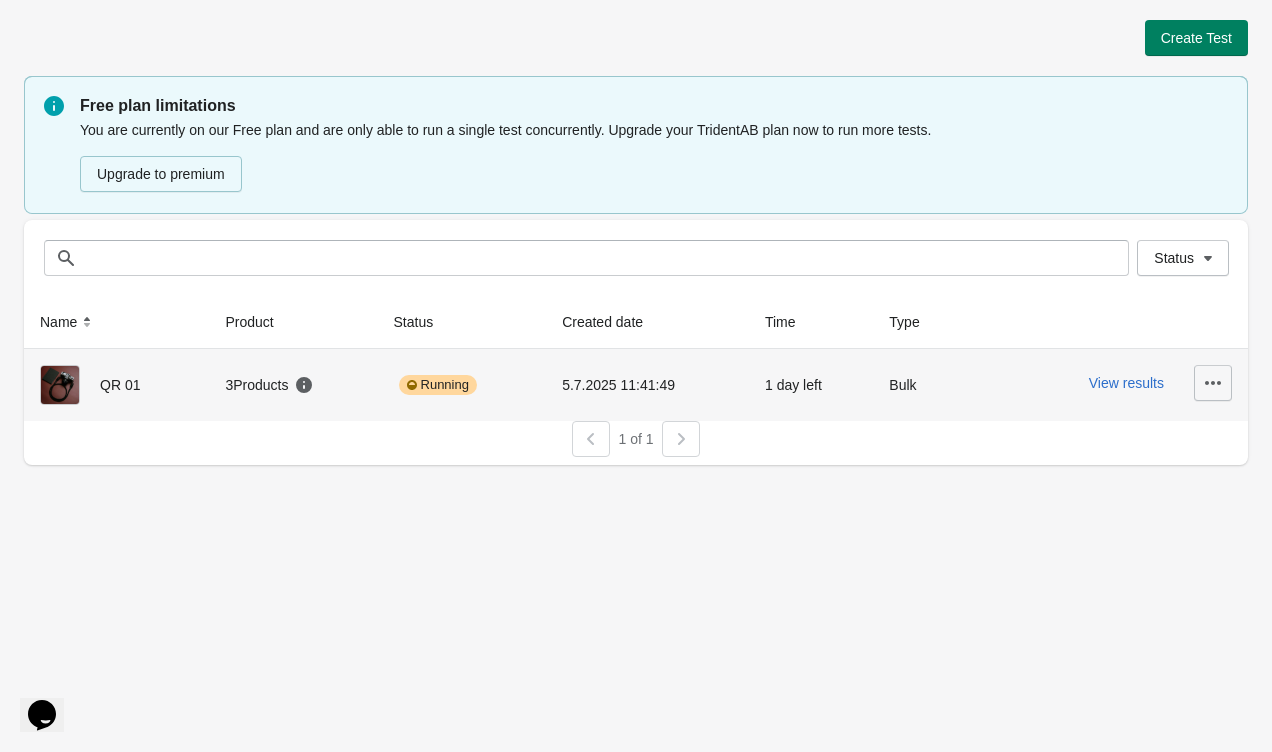 click at bounding box center [1213, 383] 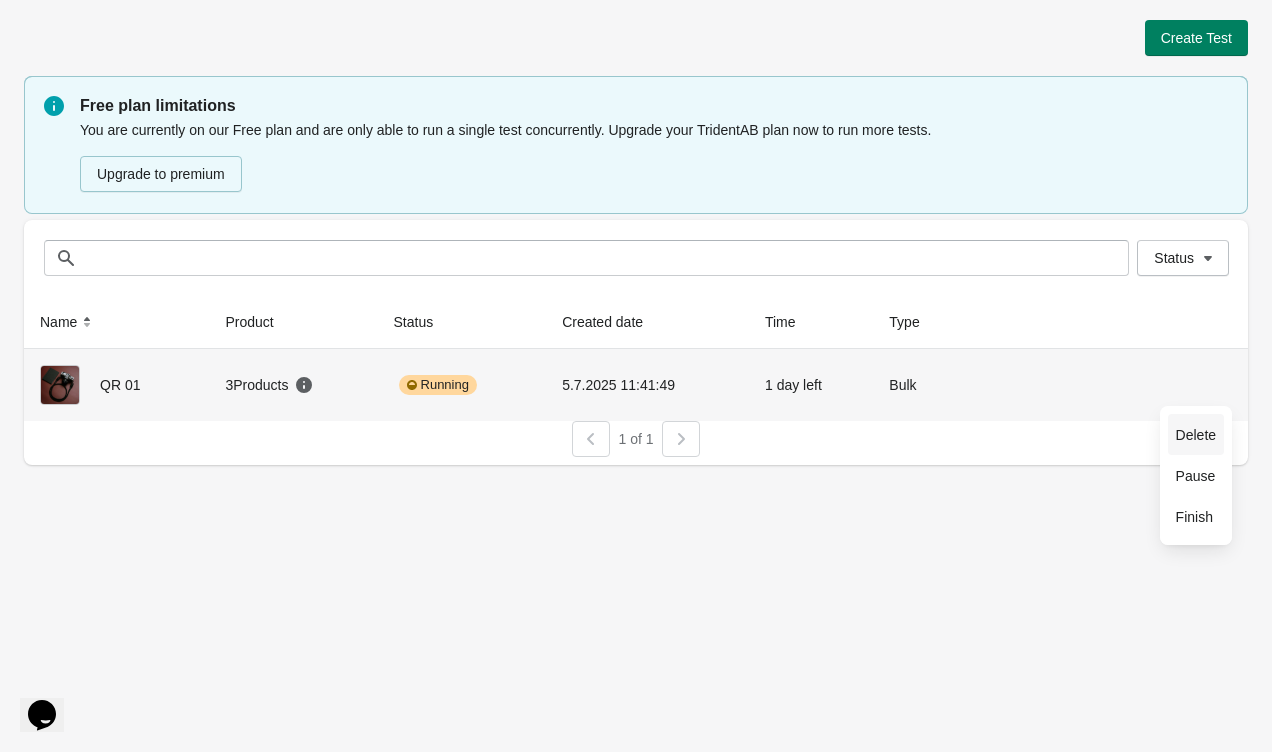 click on "Delete" at bounding box center [1196, 435] 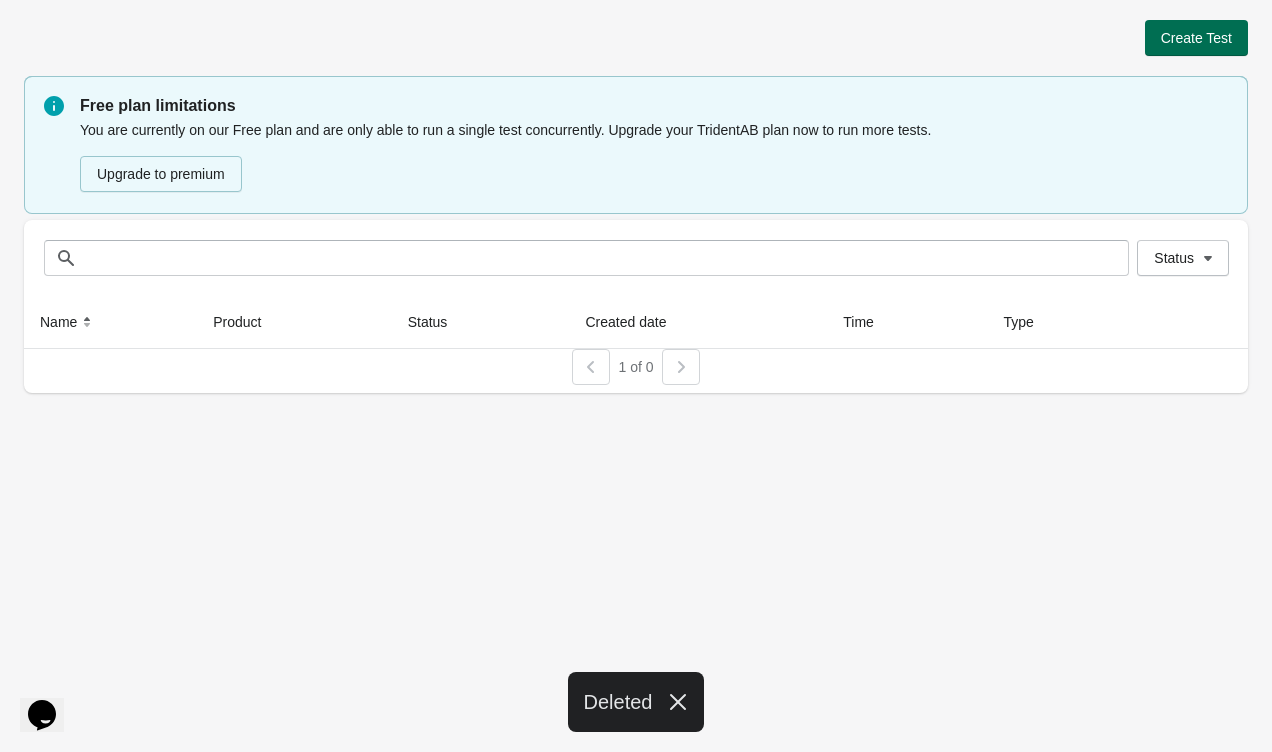 click on "Create Test" at bounding box center [1196, 38] 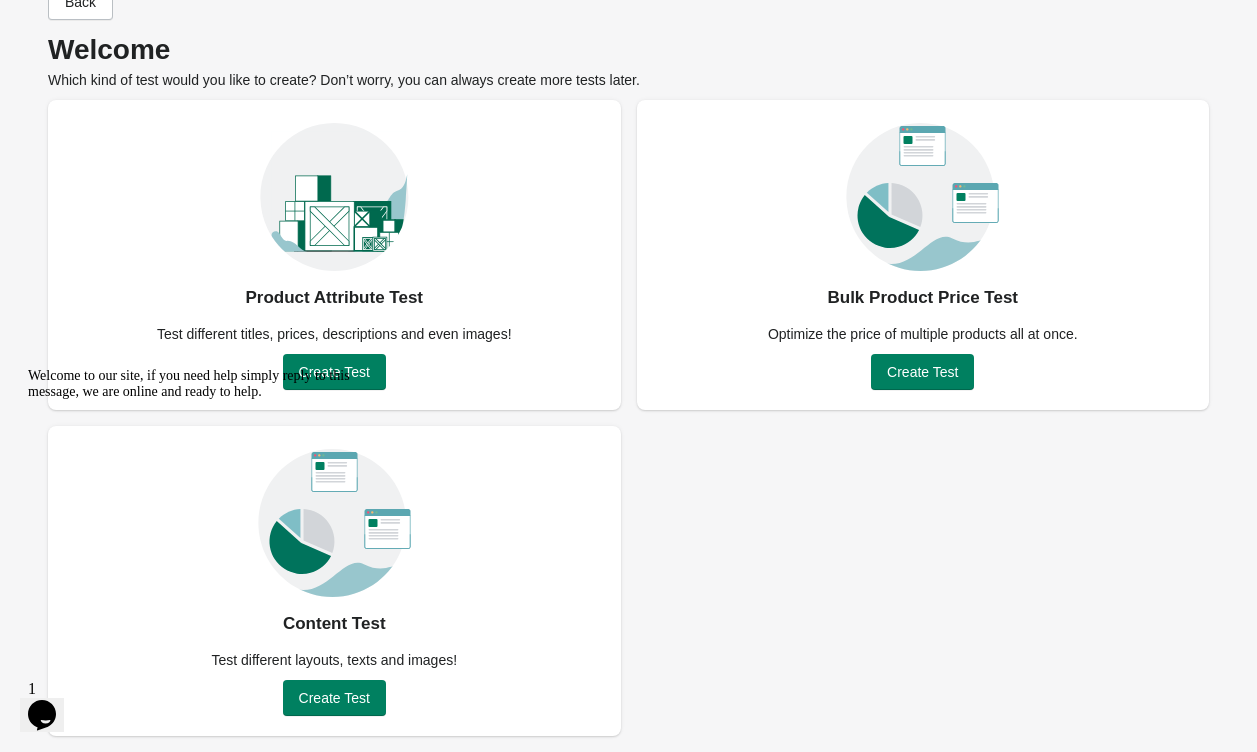 scroll, scrollTop: 56, scrollLeft: 0, axis: vertical 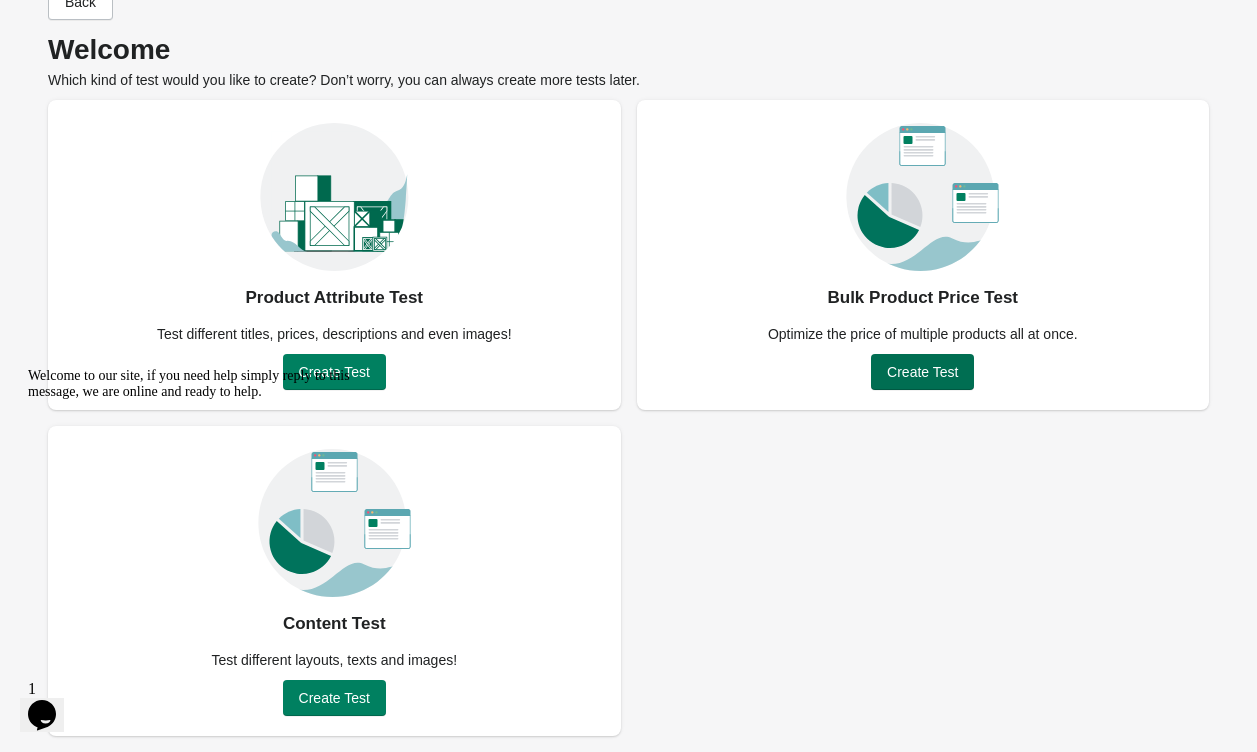 click on "Create Test" at bounding box center [334, 372] 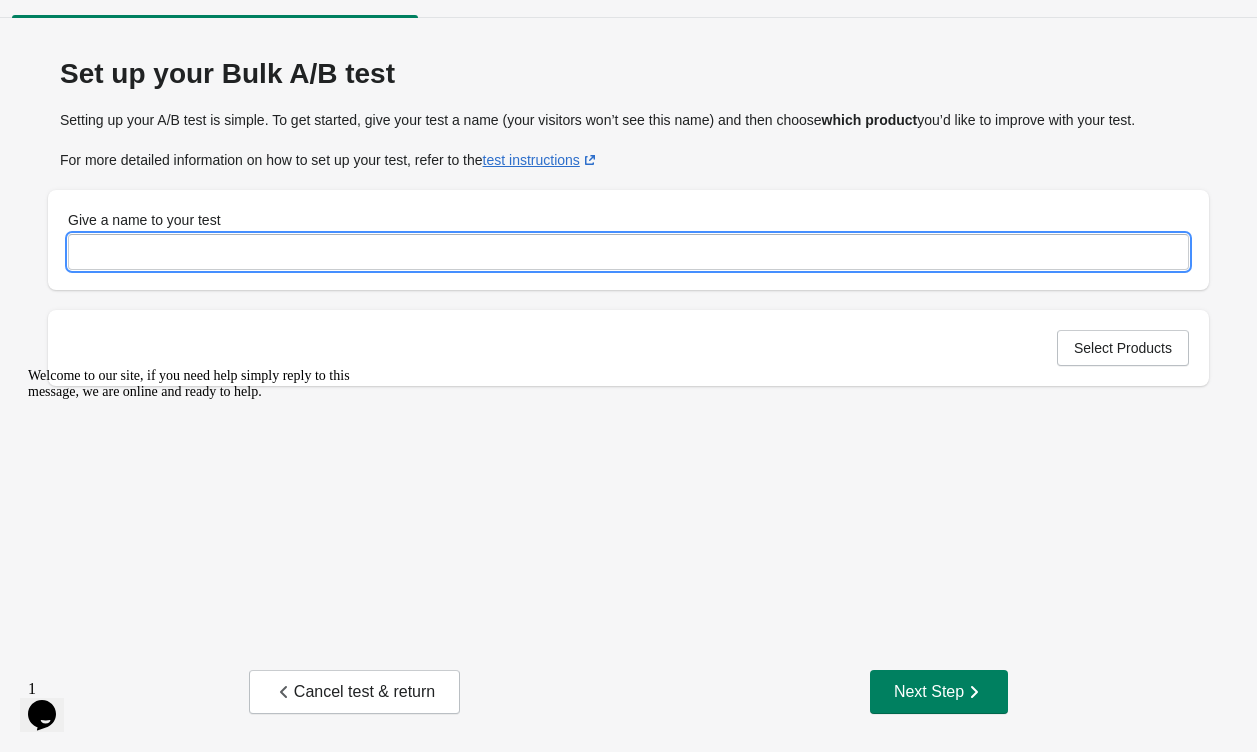 click on "Give a name to your test" at bounding box center (628, 252) 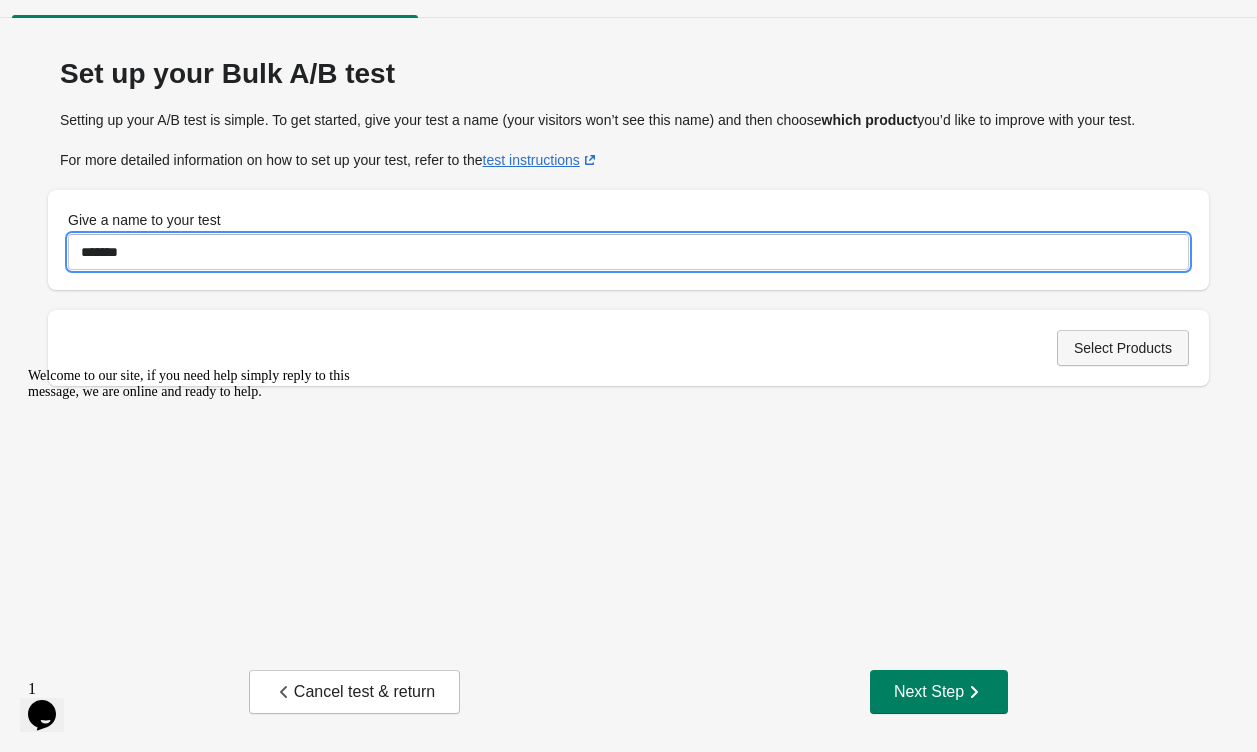 type on "*******" 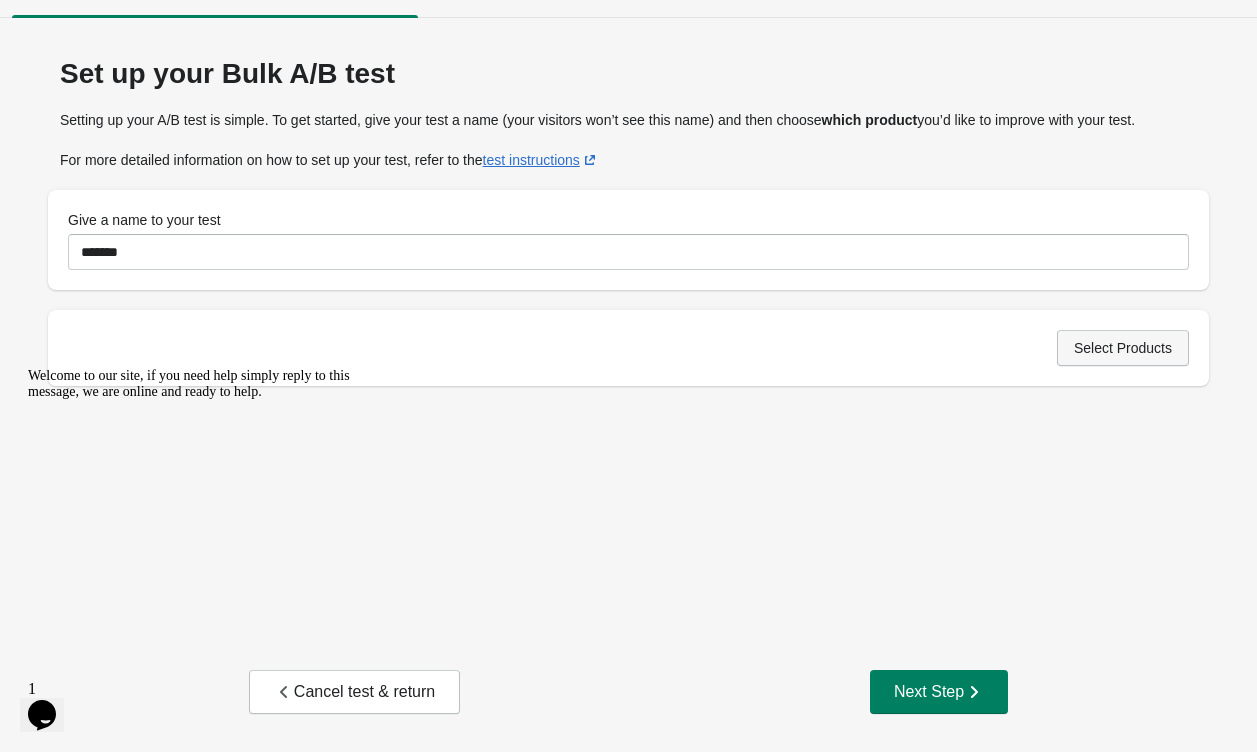 click on "Select Products" at bounding box center [1123, 348] 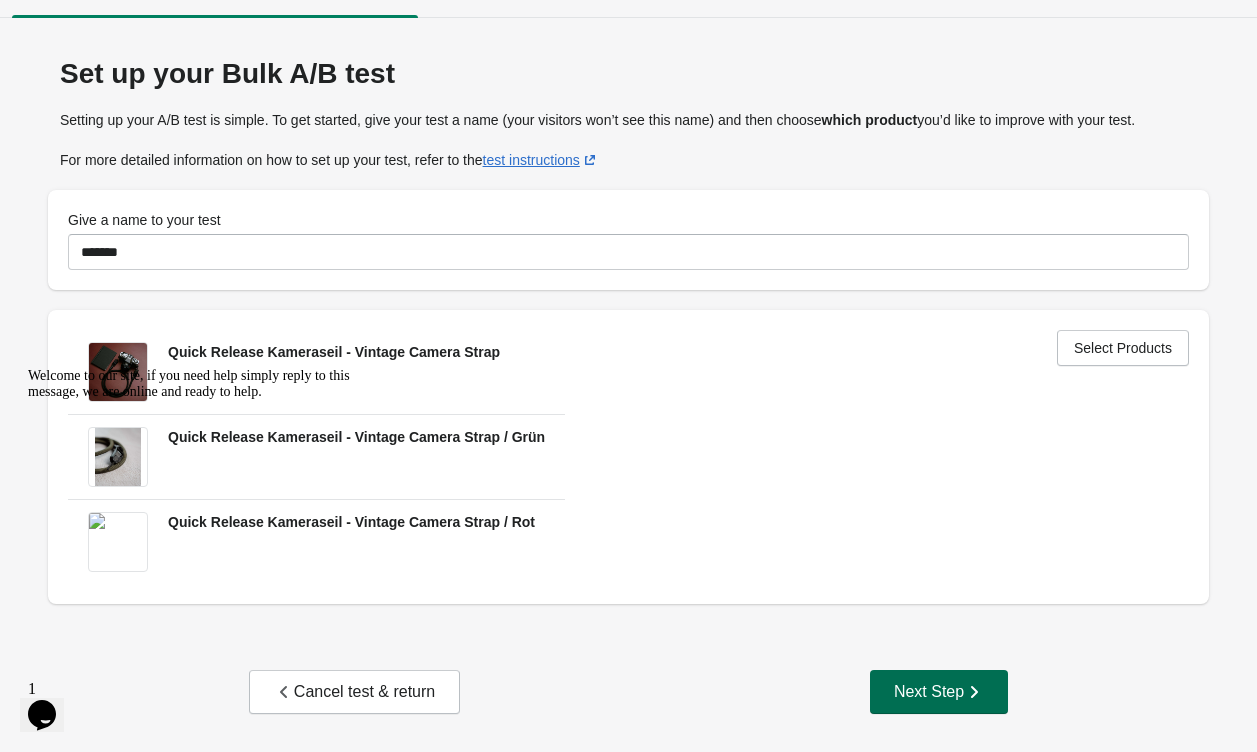 click on "Next Step" at bounding box center (939, 692) 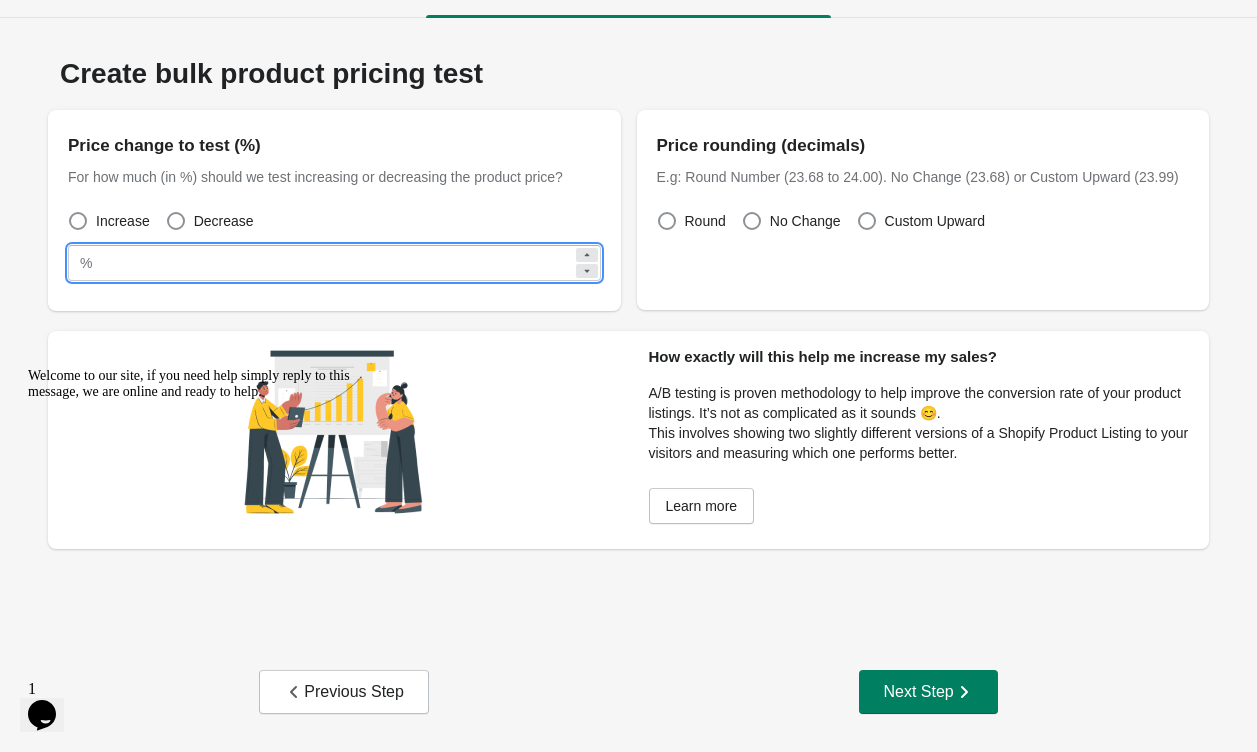 click on "**" at bounding box center (336, 263) 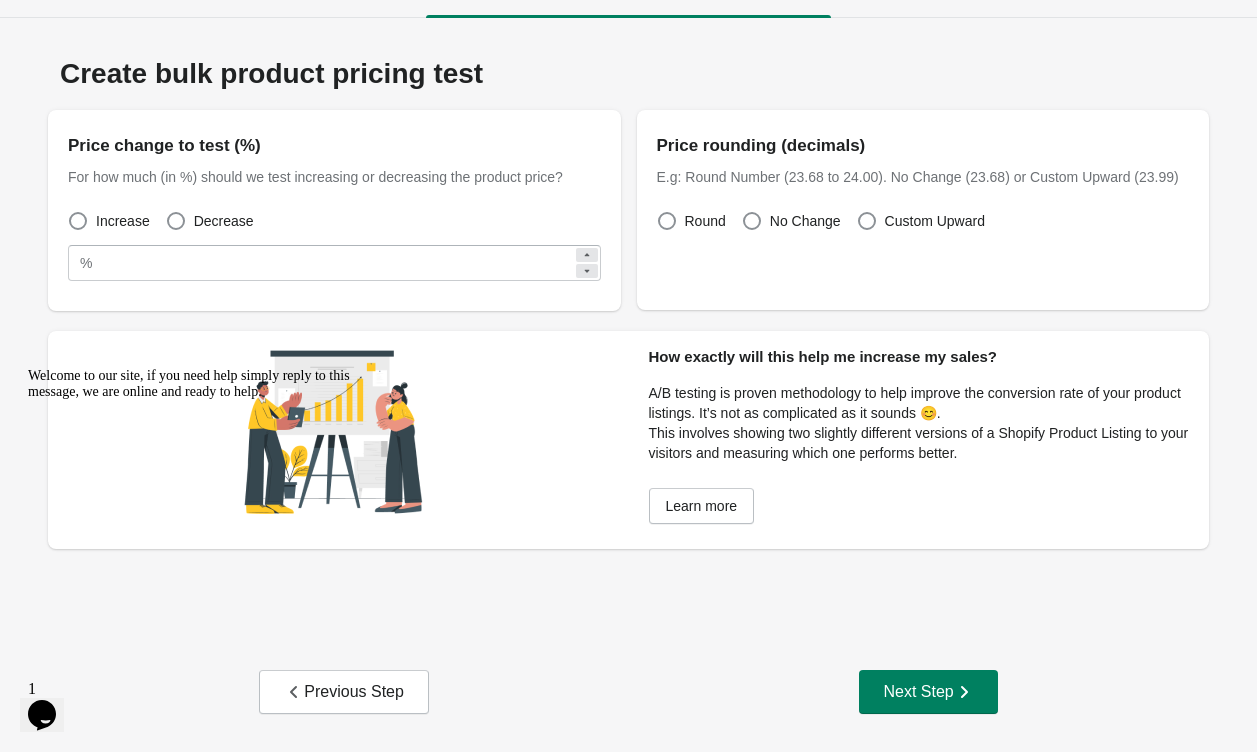 click on "Price change to test (%) For how much (in %) should we test increasing or decreasing the product price? Increase Decrease % ****" at bounding box center [334, 210] 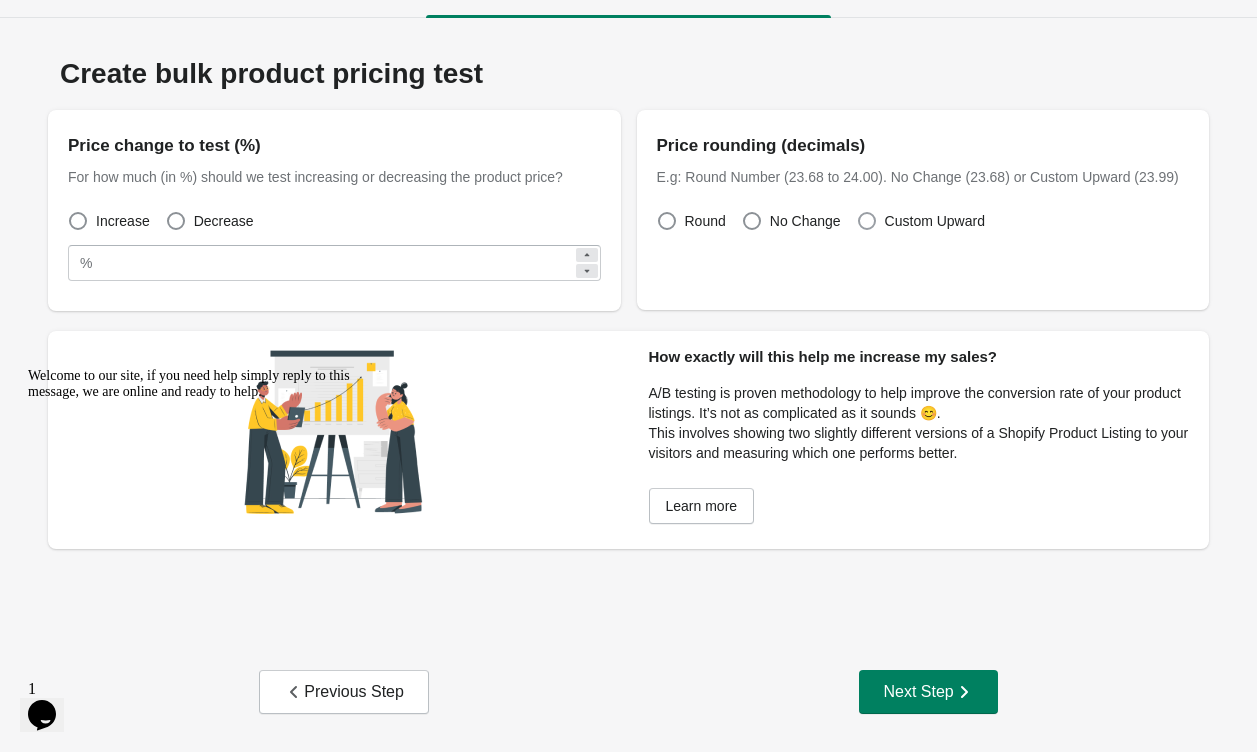 click at bounding box center (867, 221) 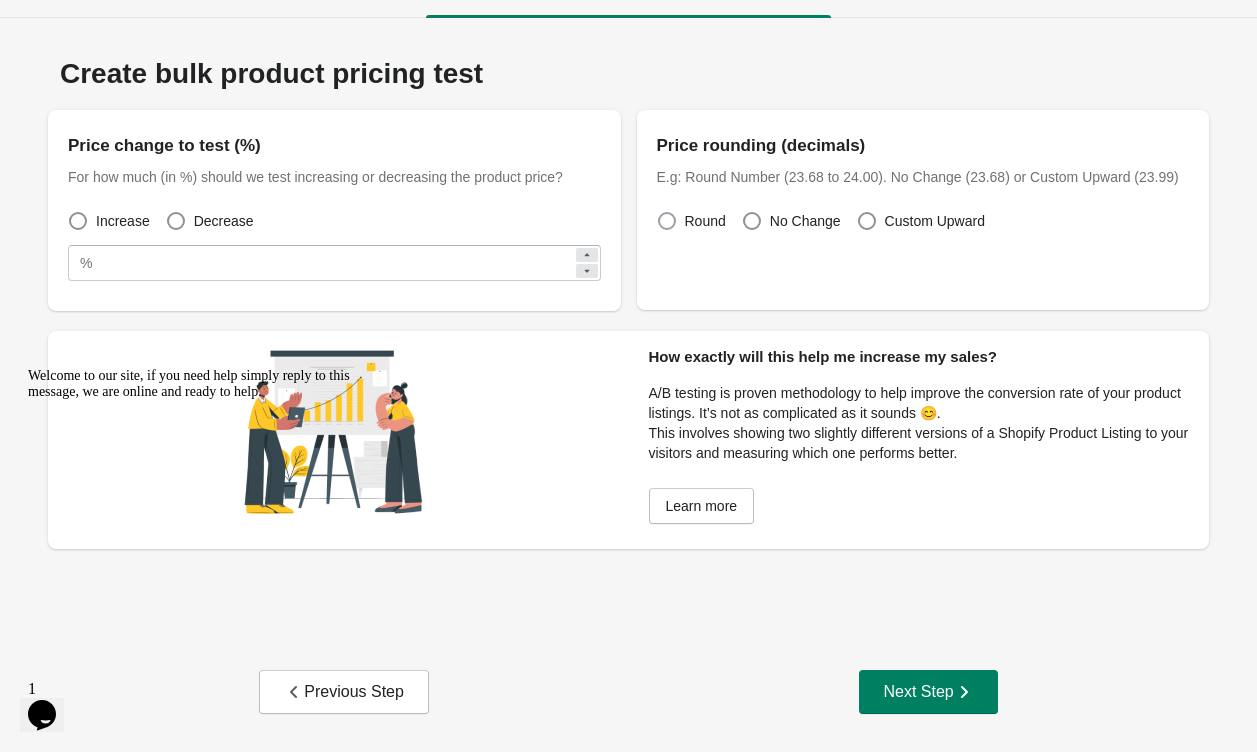 click on "Round" at bounding box center (705, 221) 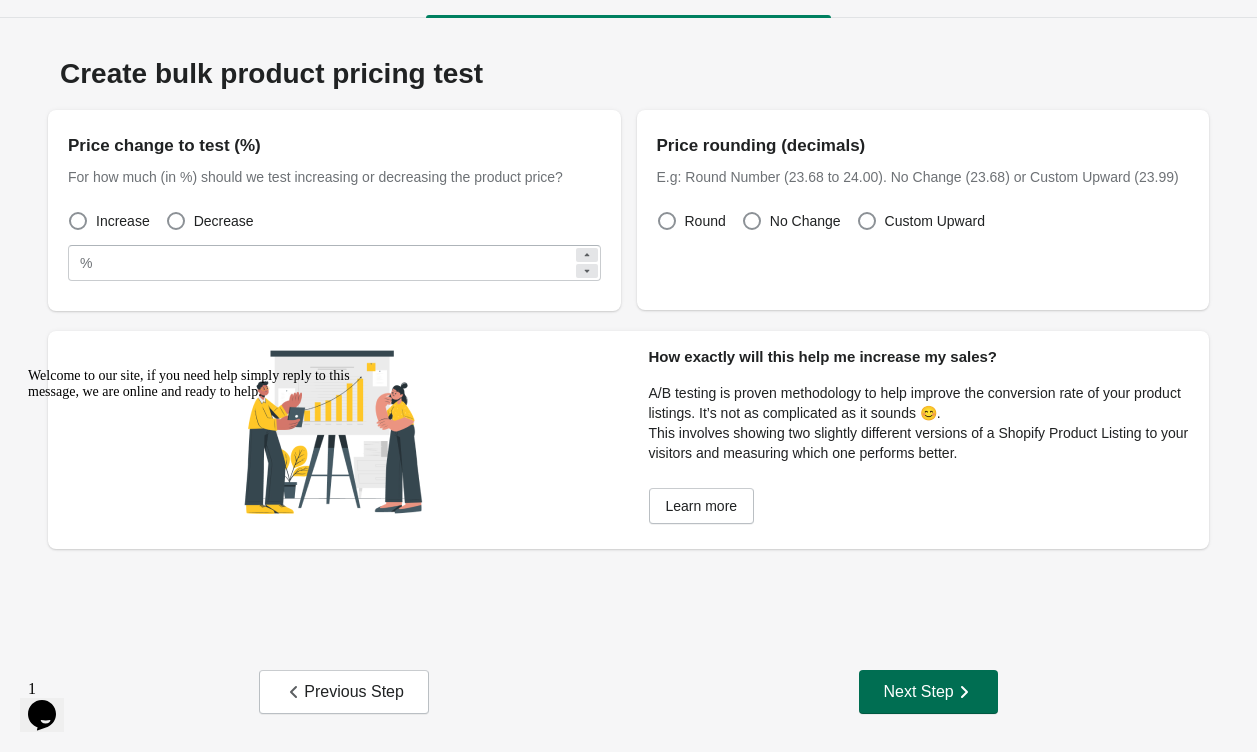 click on "Next Step" at bounding box center [928, 692] 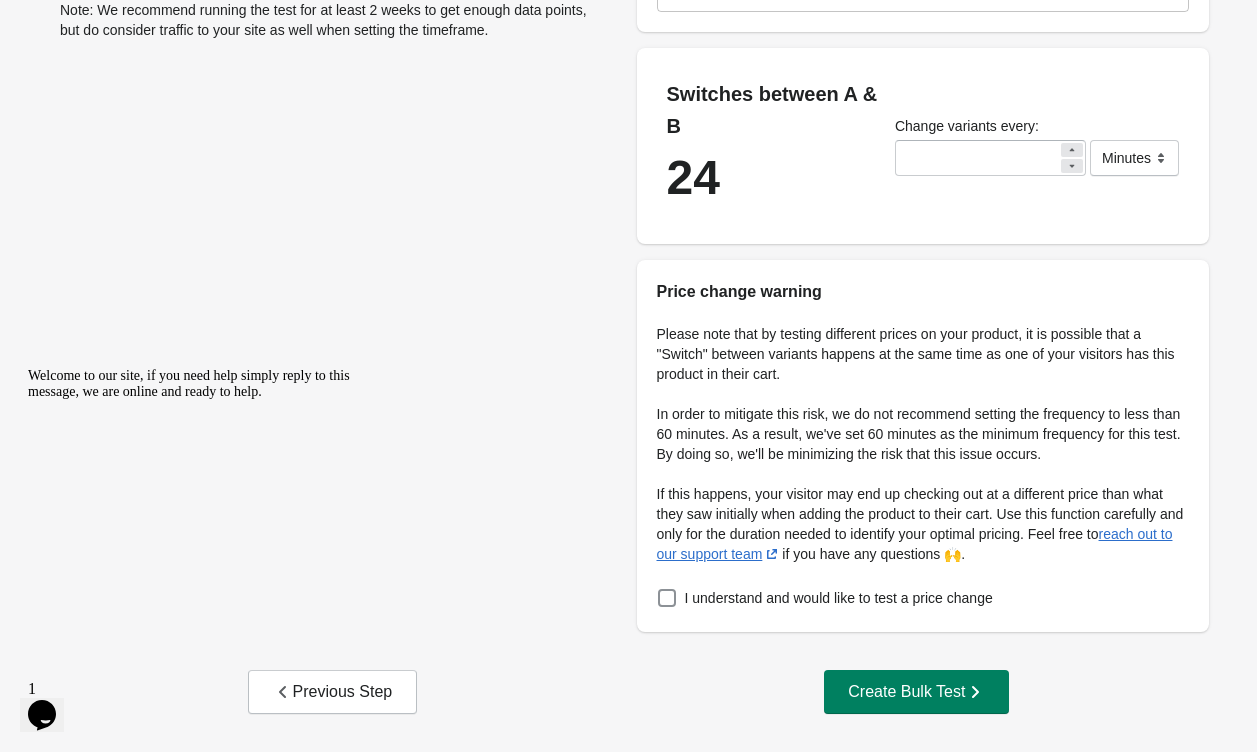 scroll, scrollTop: 285, scrollLeft: 0, axis: vertical 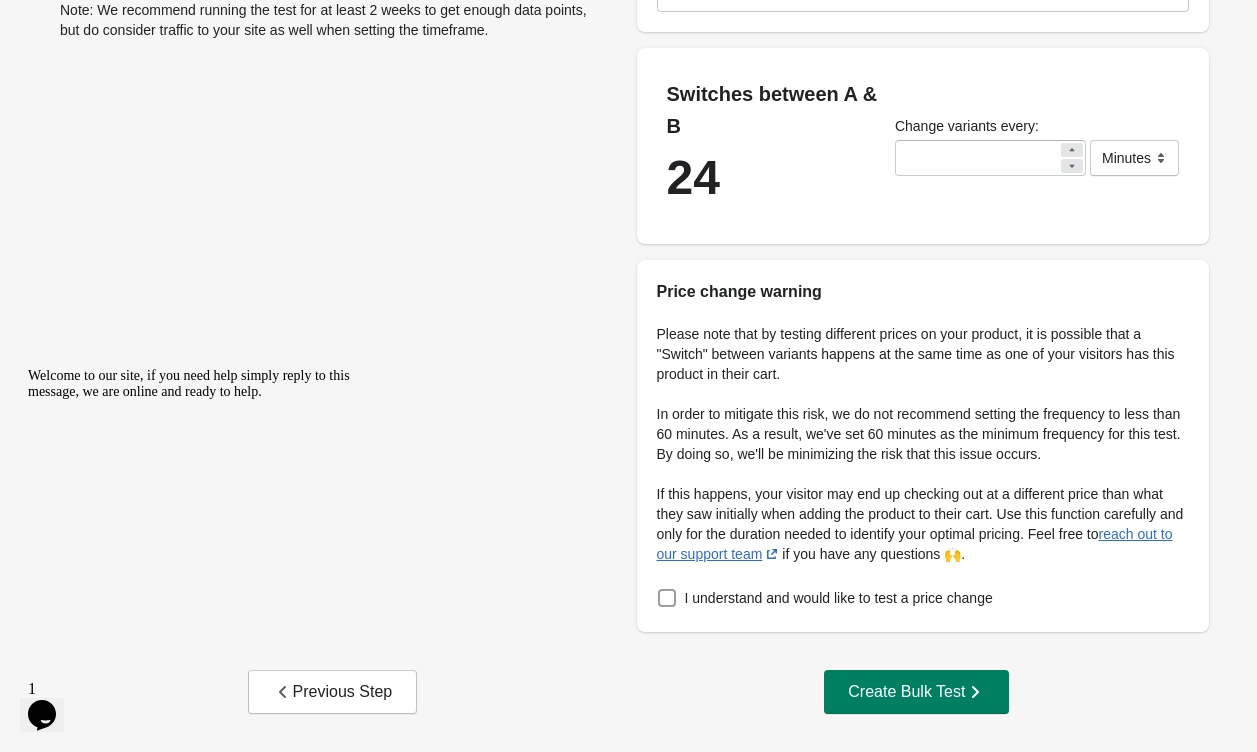 click on "I understand and would like to test a price change" at bounding box center [923, 598] 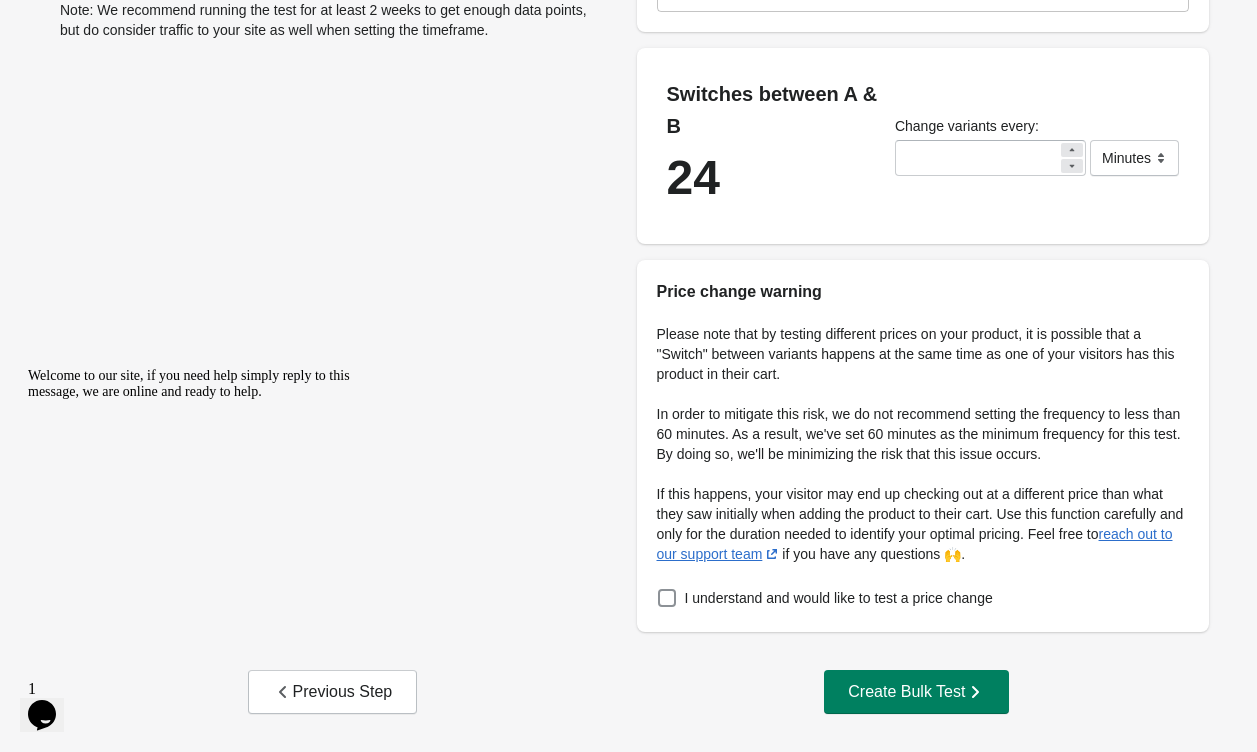 scroll, scrollTop: 285, scrollLeft: 0, axis: vertical 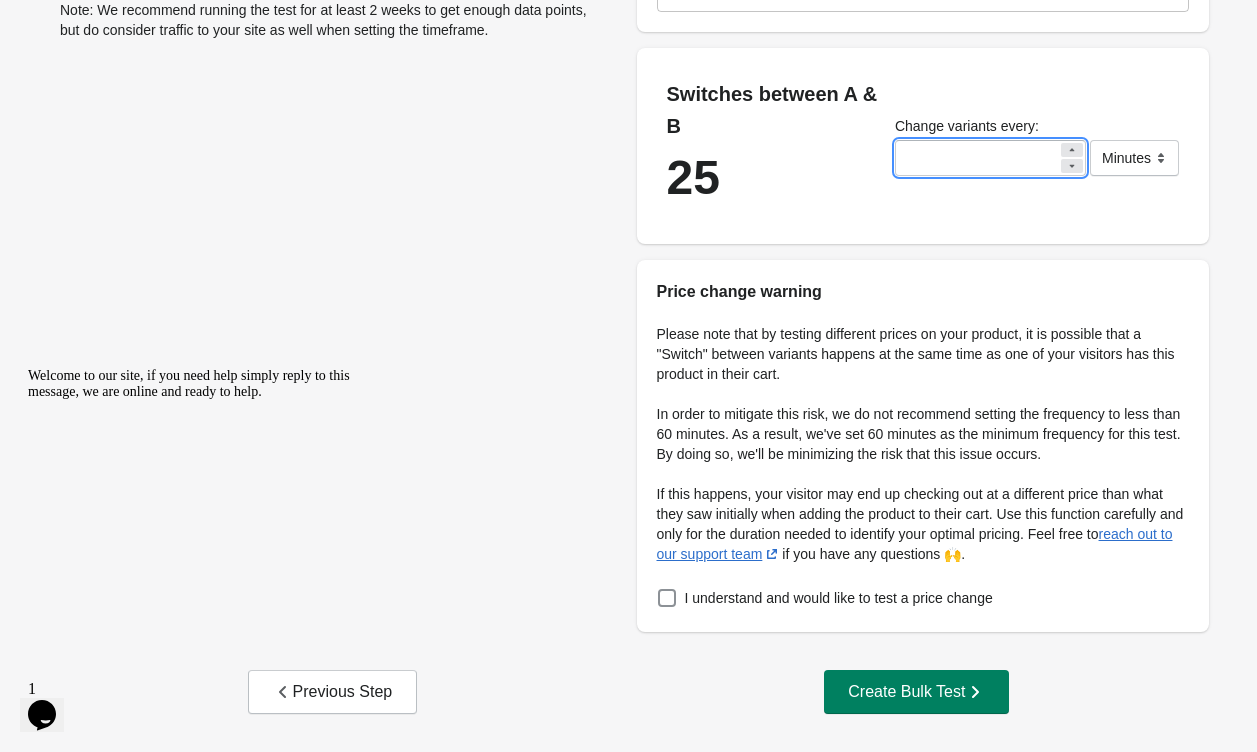 click at bounding box center [1072, 150] 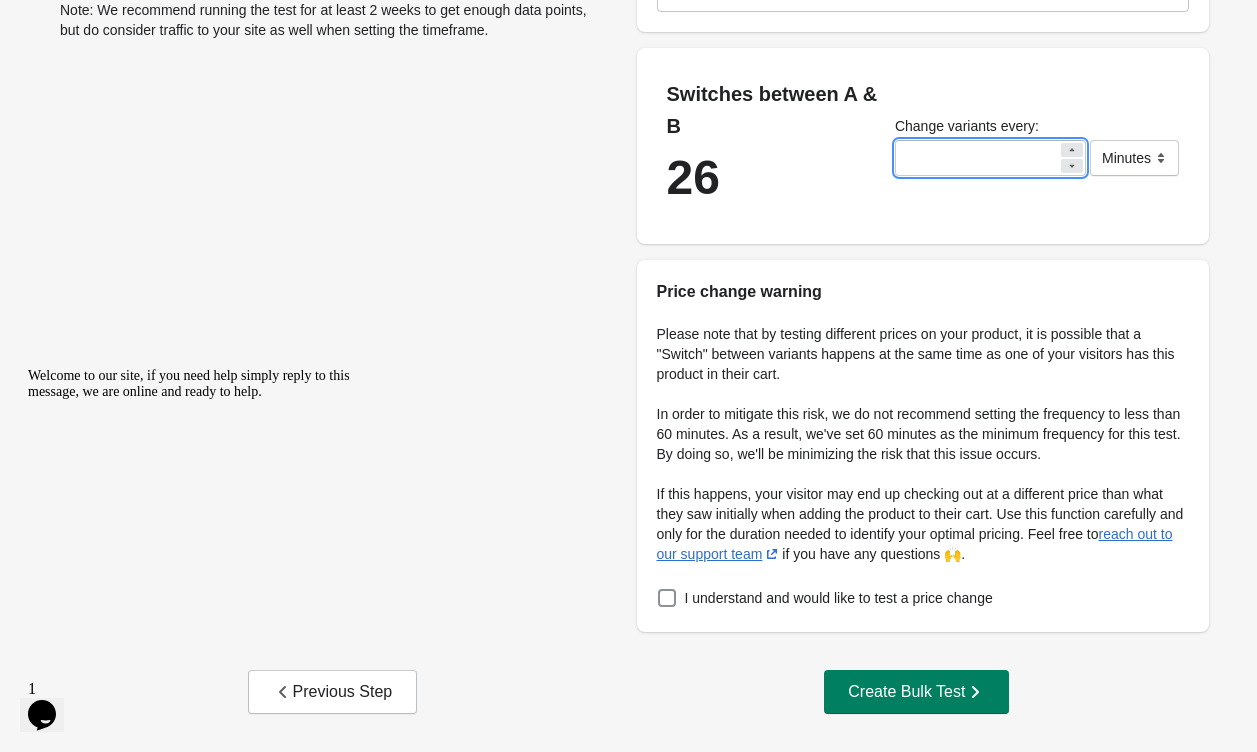 click at bounding box center [1072, 150] 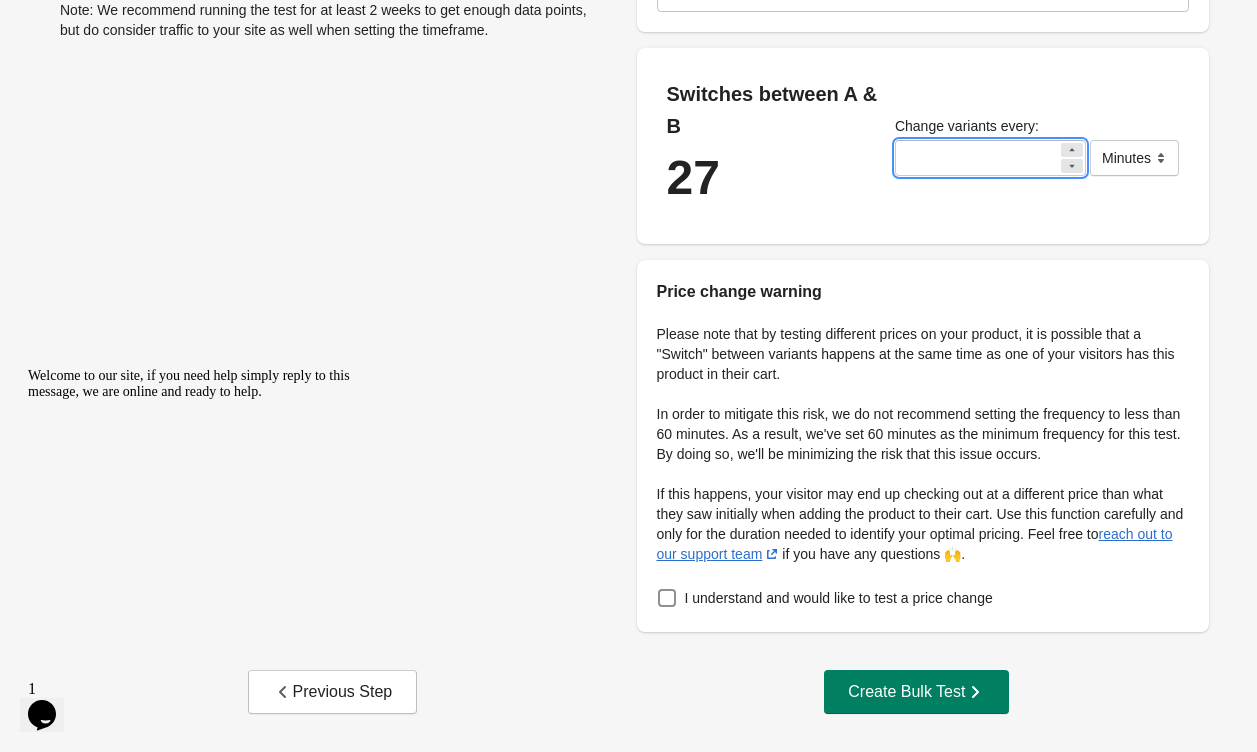click at bounding box center [1072, 150] 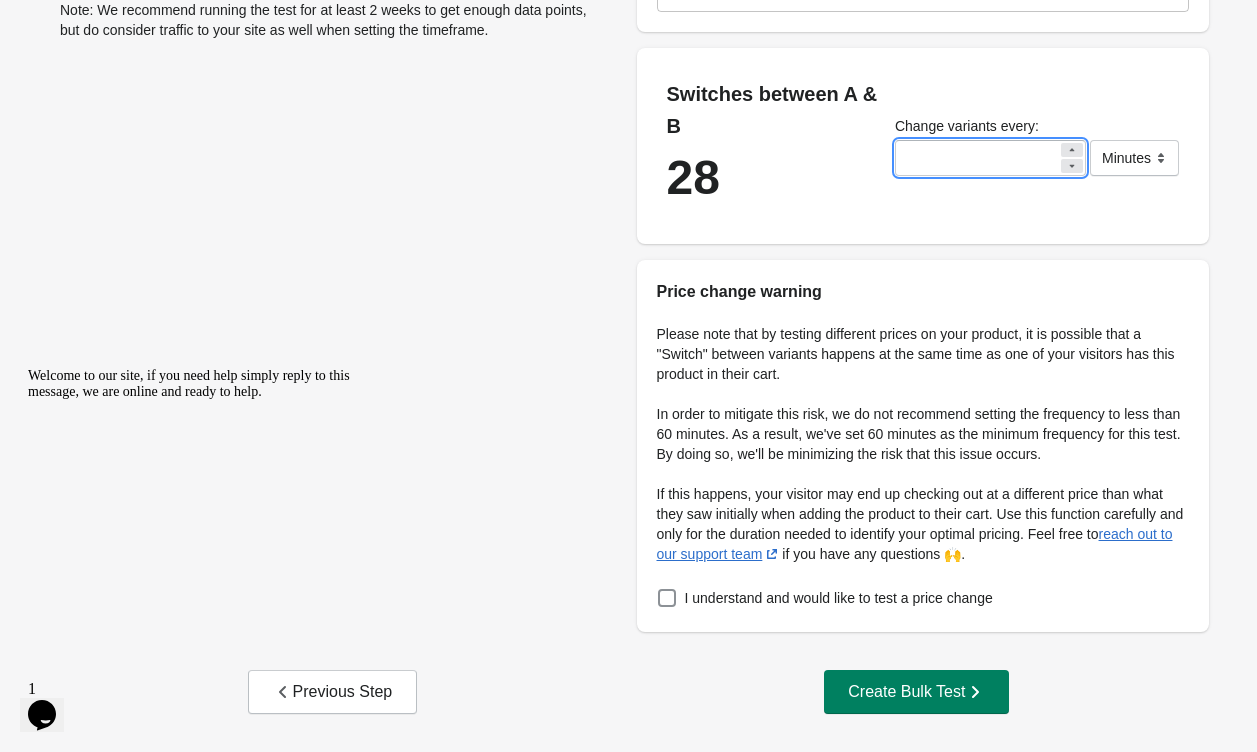 click at bounding box center (1072, 150) 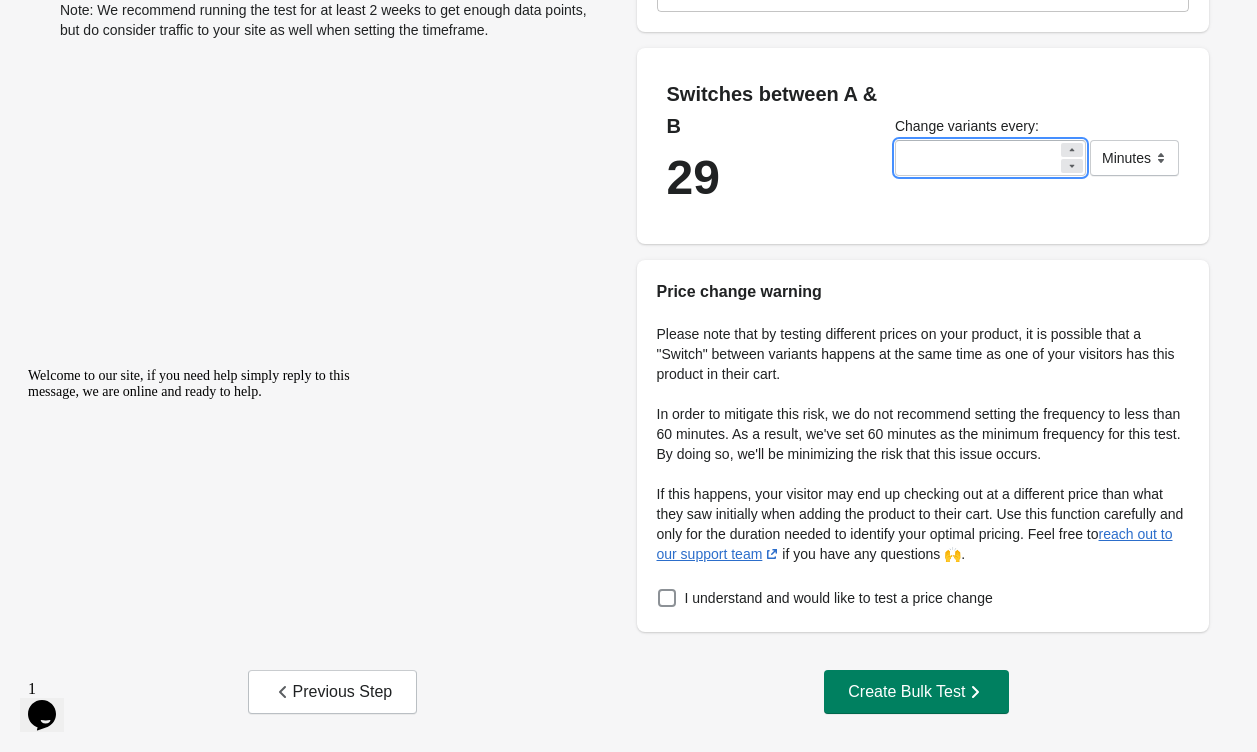 click at bounding box center [1072, 150] 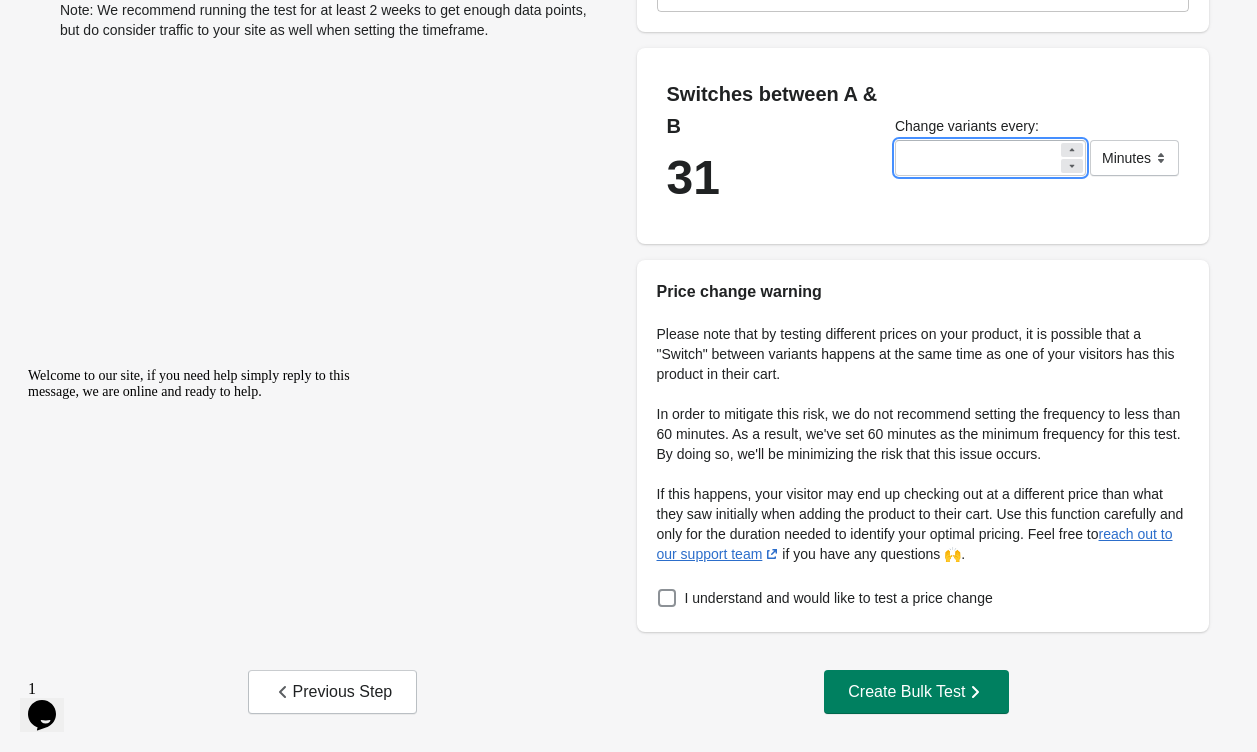 click at bounding box center (1072, 150) 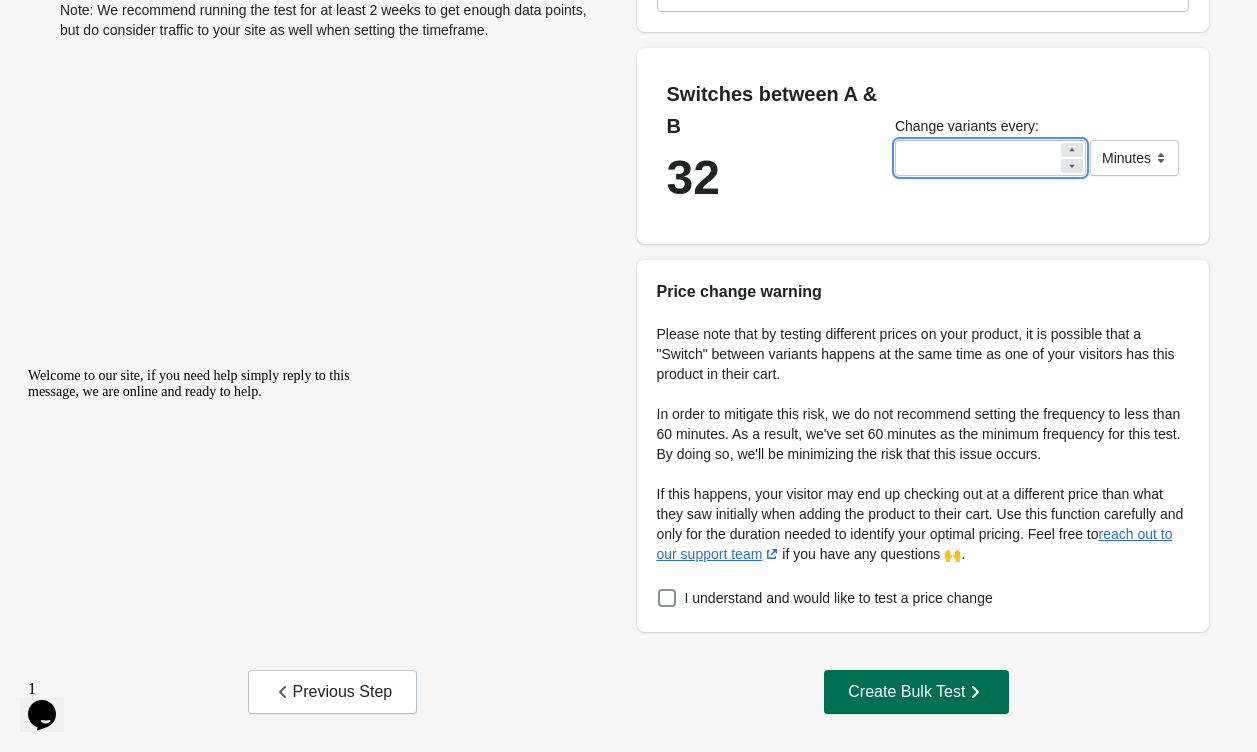 click on "Create Bulk Test" at bounding box center [916, 692] 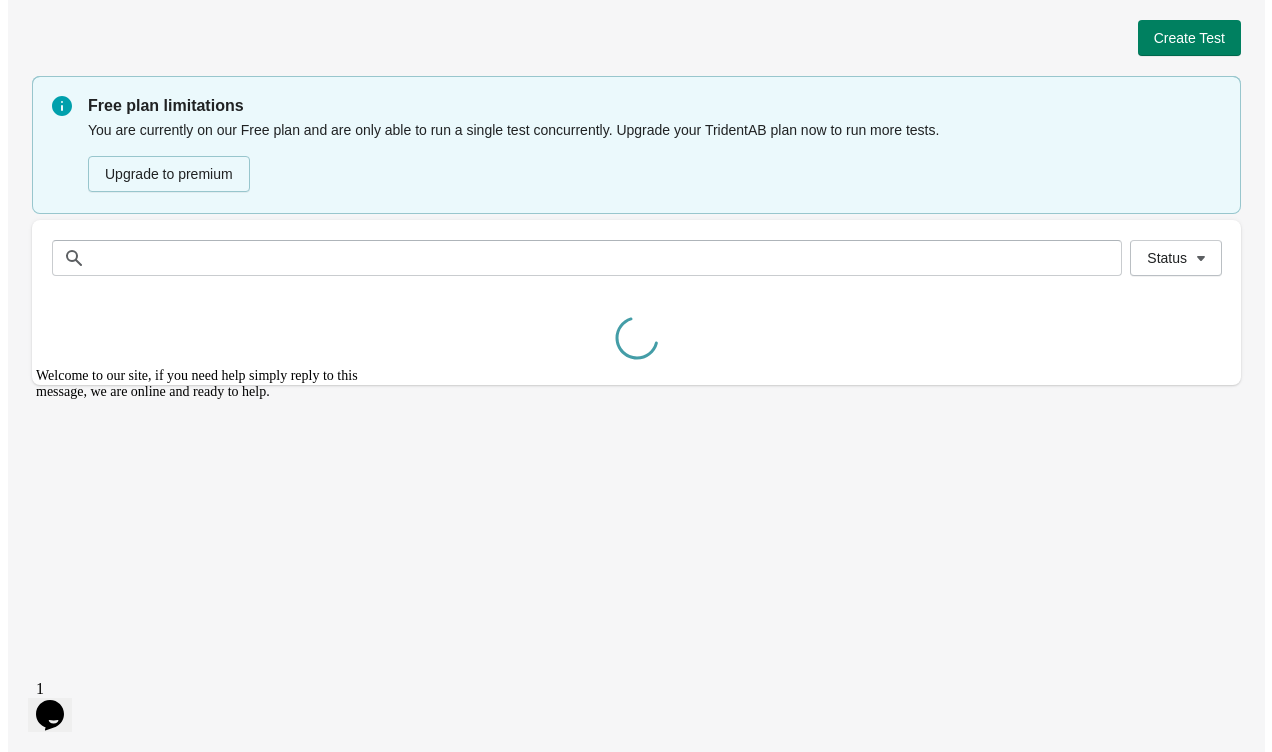 scroll, scrollTop: 0, scrollLeft: 0, axis: both 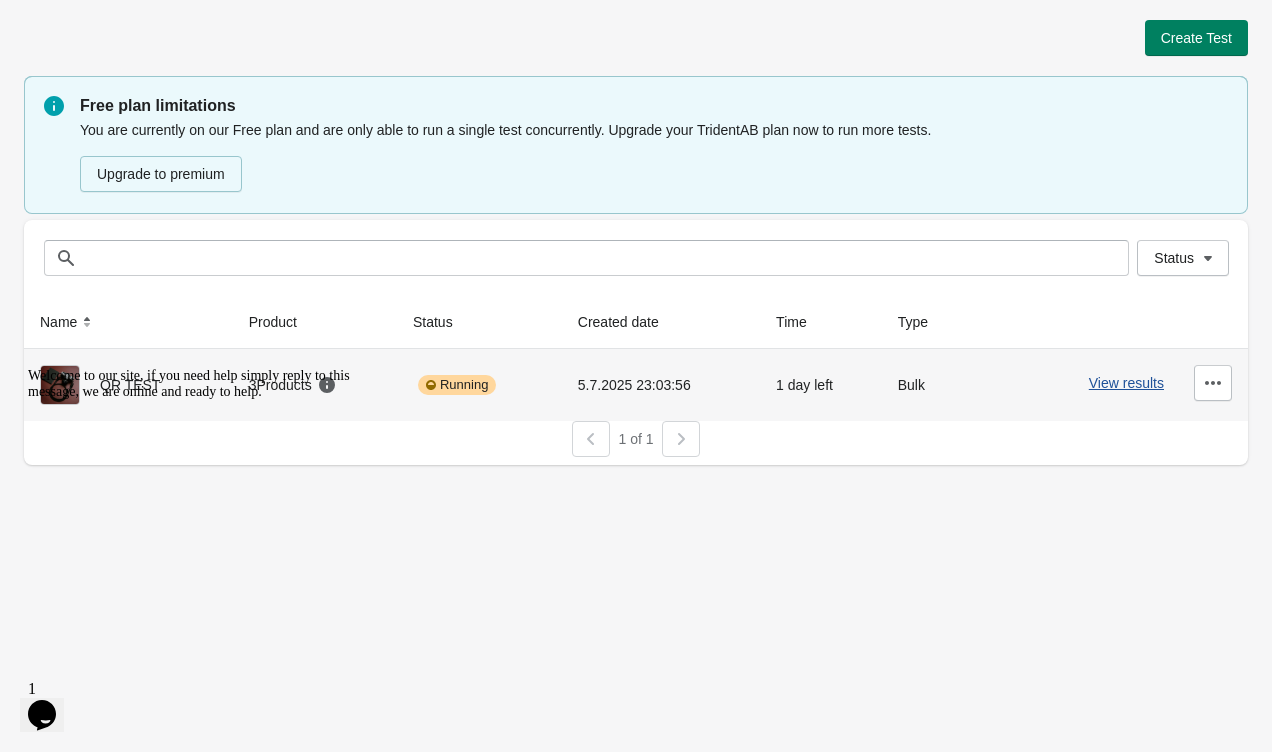 click on "View results" at bounding box center (1126, 383) 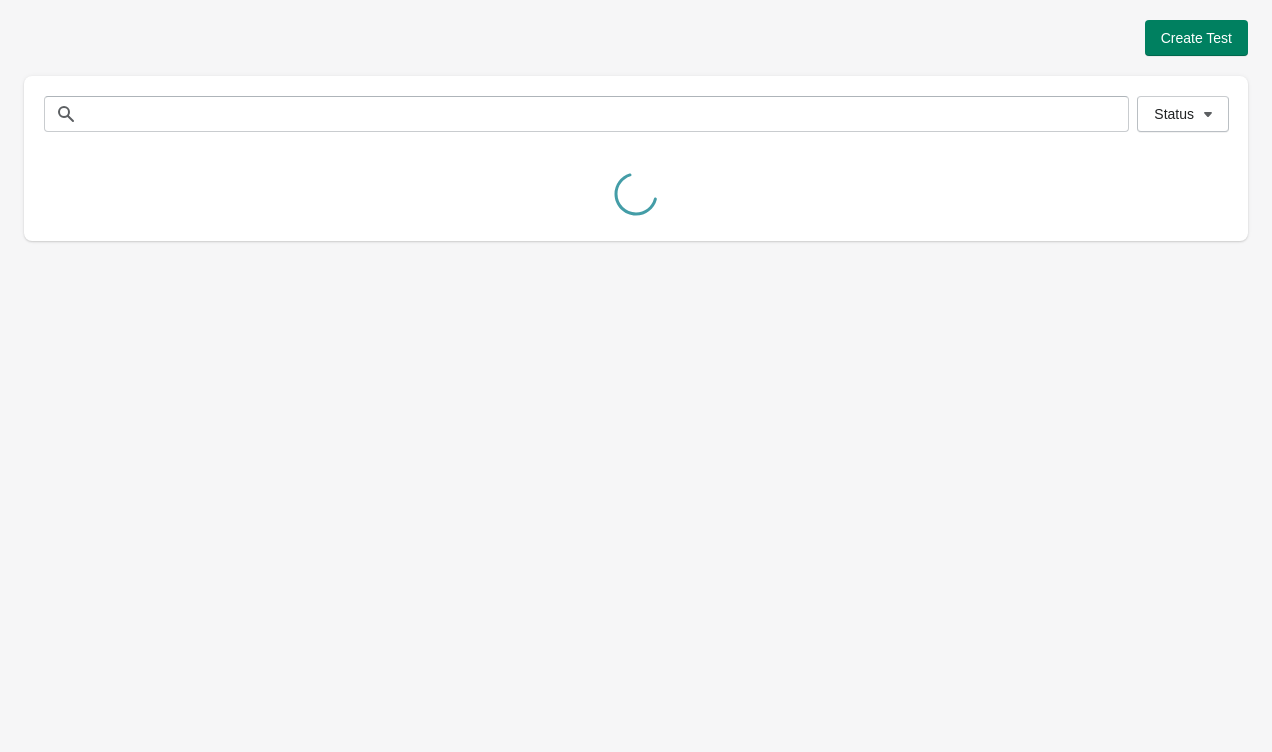 scroll, scrollTop: 0, scrollLeft: 0, axis: both 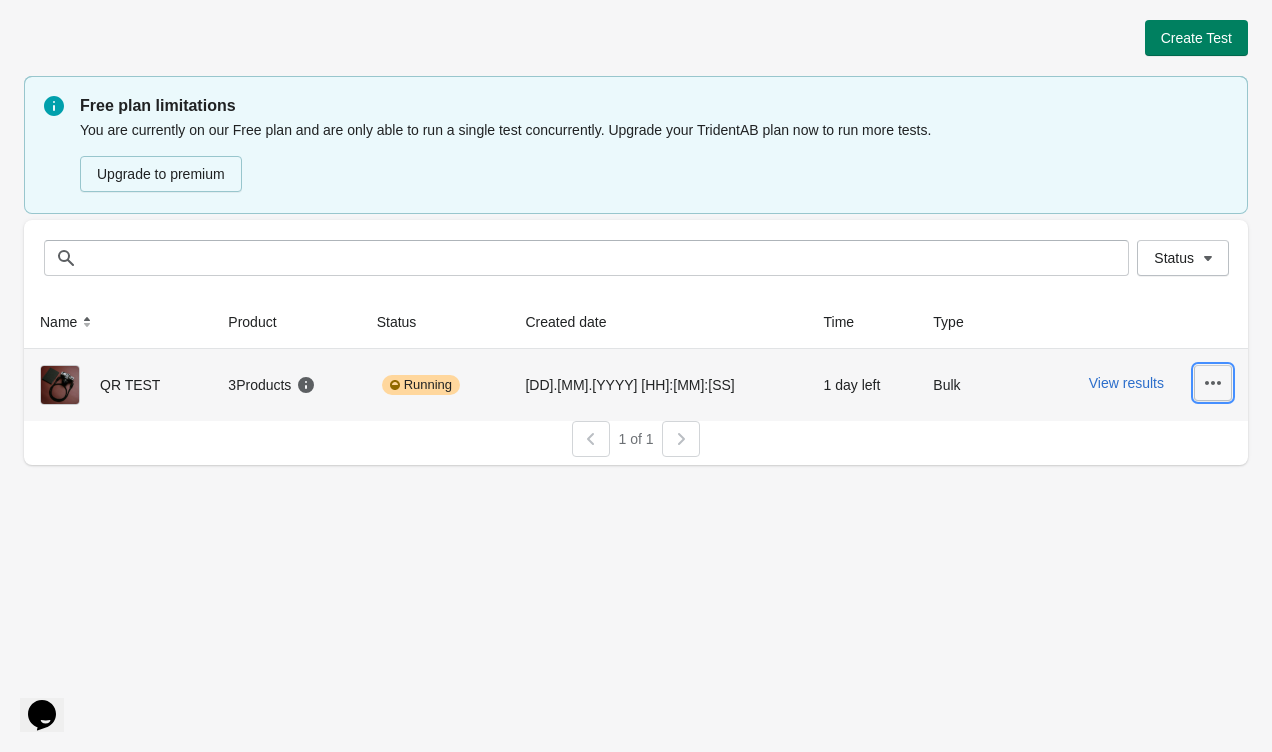 click at bounding box center (1213, 383) 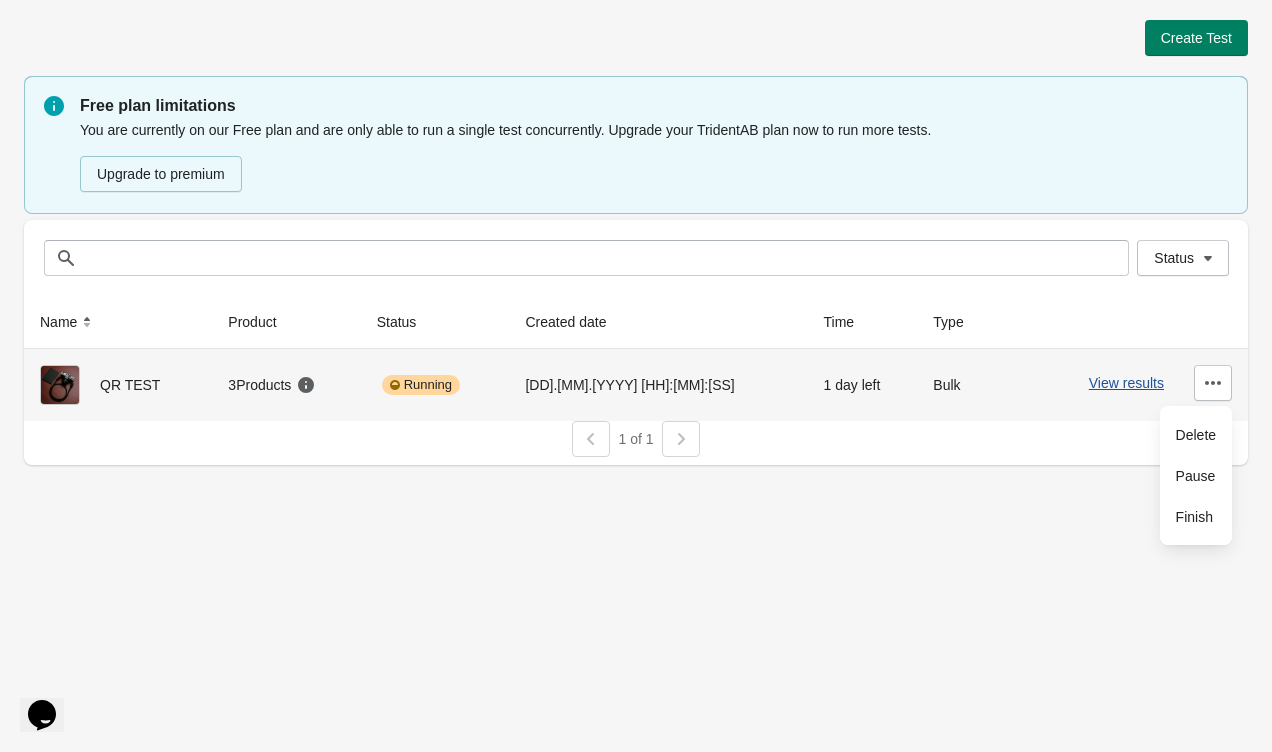 click on "View results" at bounding box center [1126, 383] 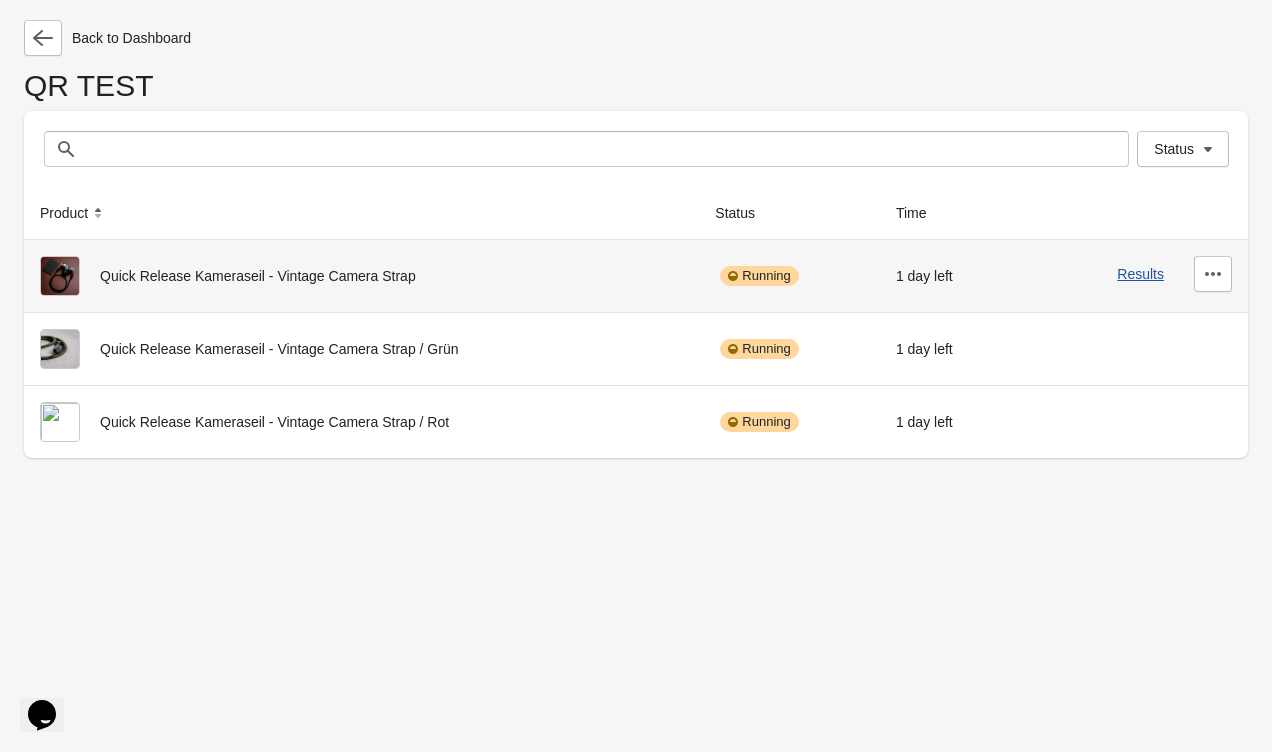 click on "Results" at bounding box center [1140, 274] 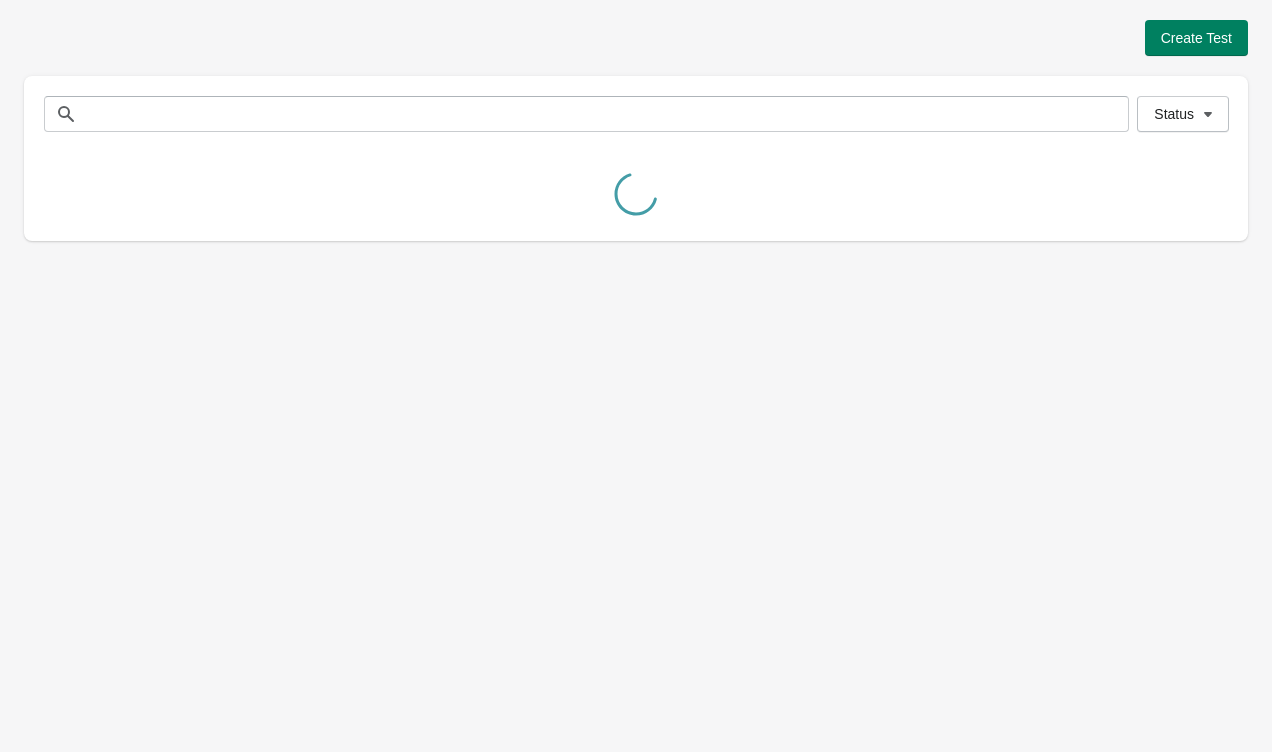 scroll, scrollTop: 0, scrollLeft: 0, axis: both 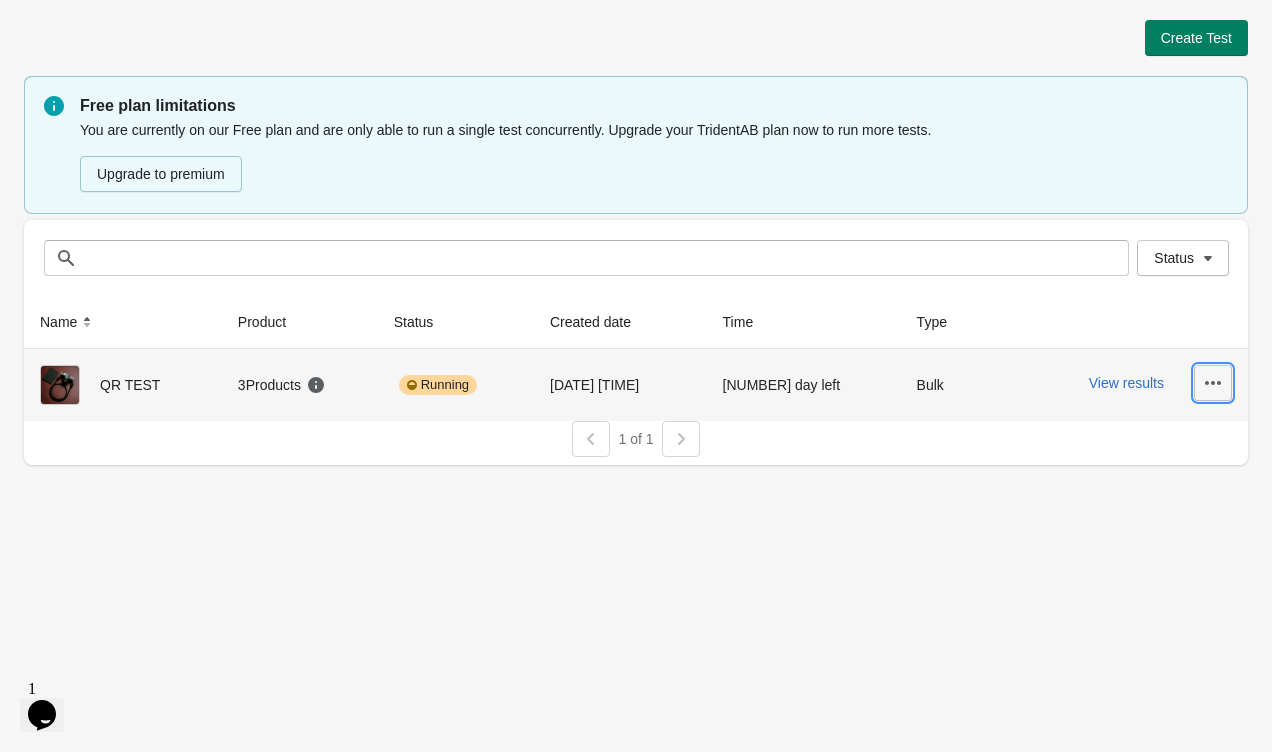 click at bounding box center [1213, 383] 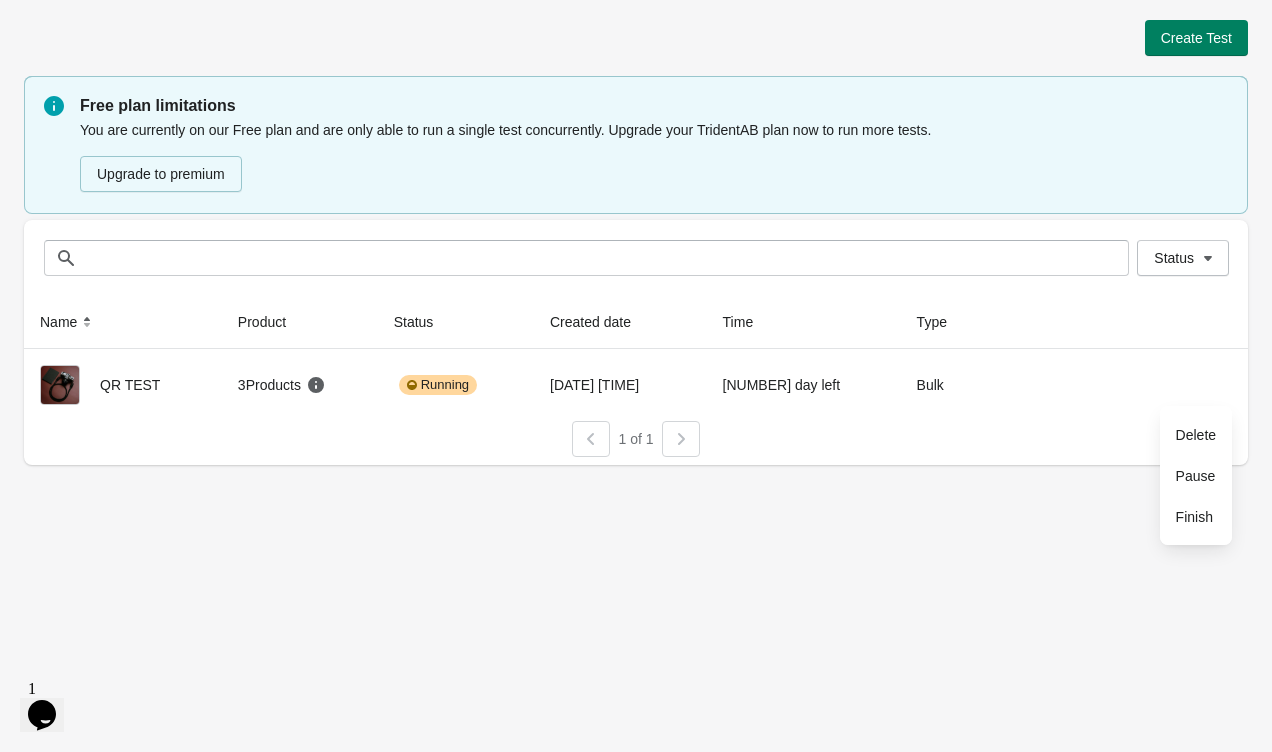 click on "Create Test Free plan limitations You are currently on our Free plan and are only able to run a single test concurrently. Upgrade your TridentAB plan now to run more tests. Upgrade to premium Status Status Name Product Status Created date Time Type   QR TEST   3  Products    Running 5.7.2025 23:03:56 1 day left Bulk View results 1 of 1" at bounding box center [636, 376] 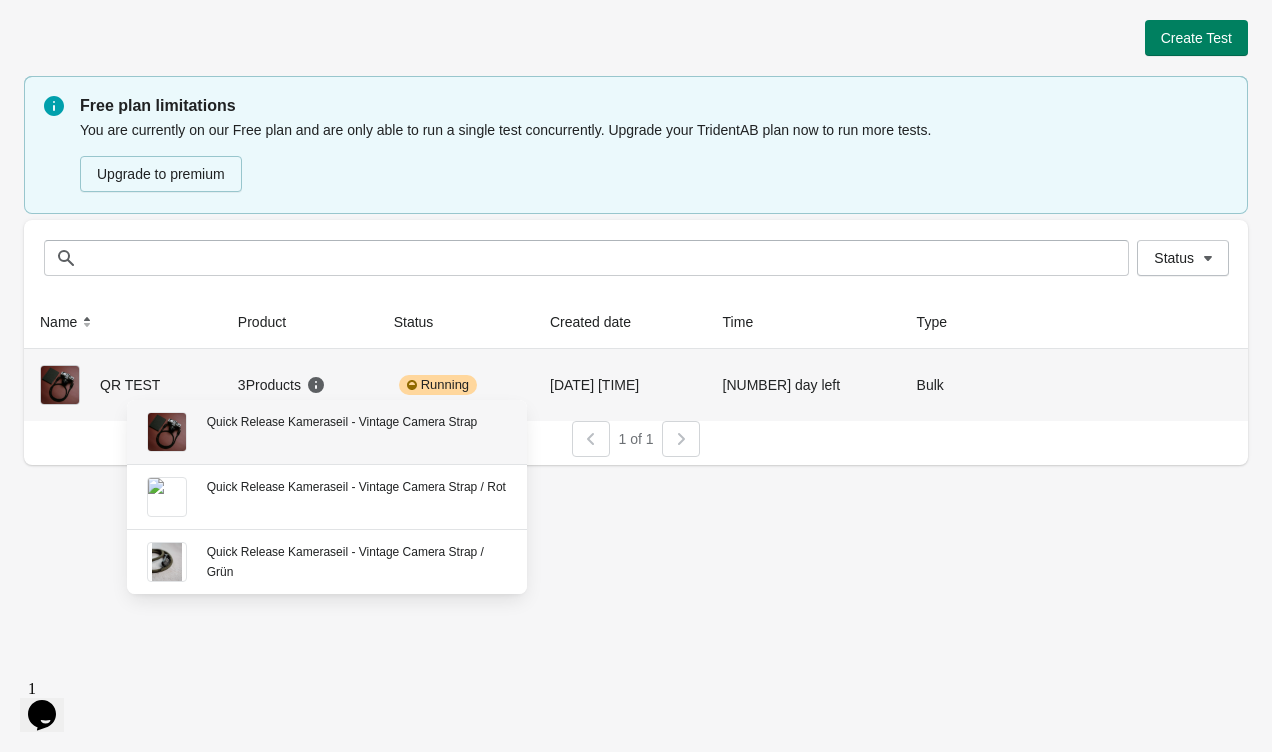 click on "Quick Release Kameraseil - Vintage Camera Strap" at bounding box center [357, 422] 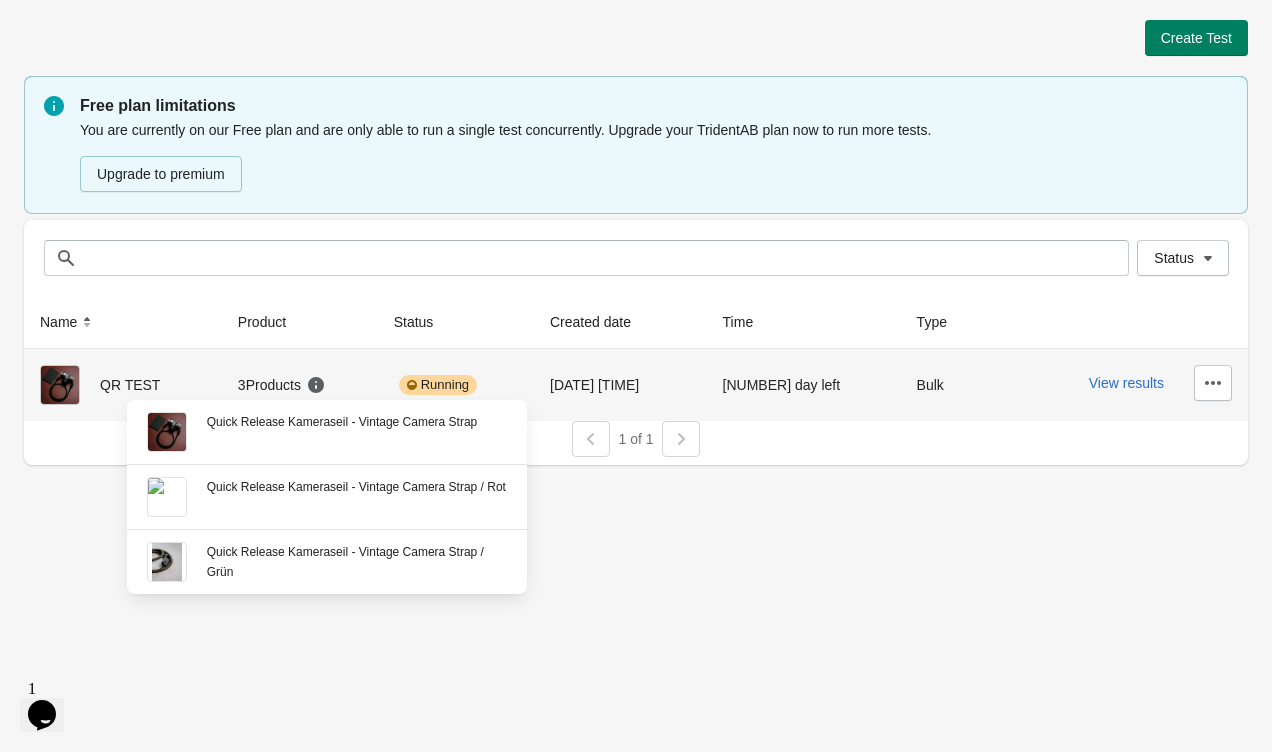 click on "3  Products" at bounding box center (300, 385) 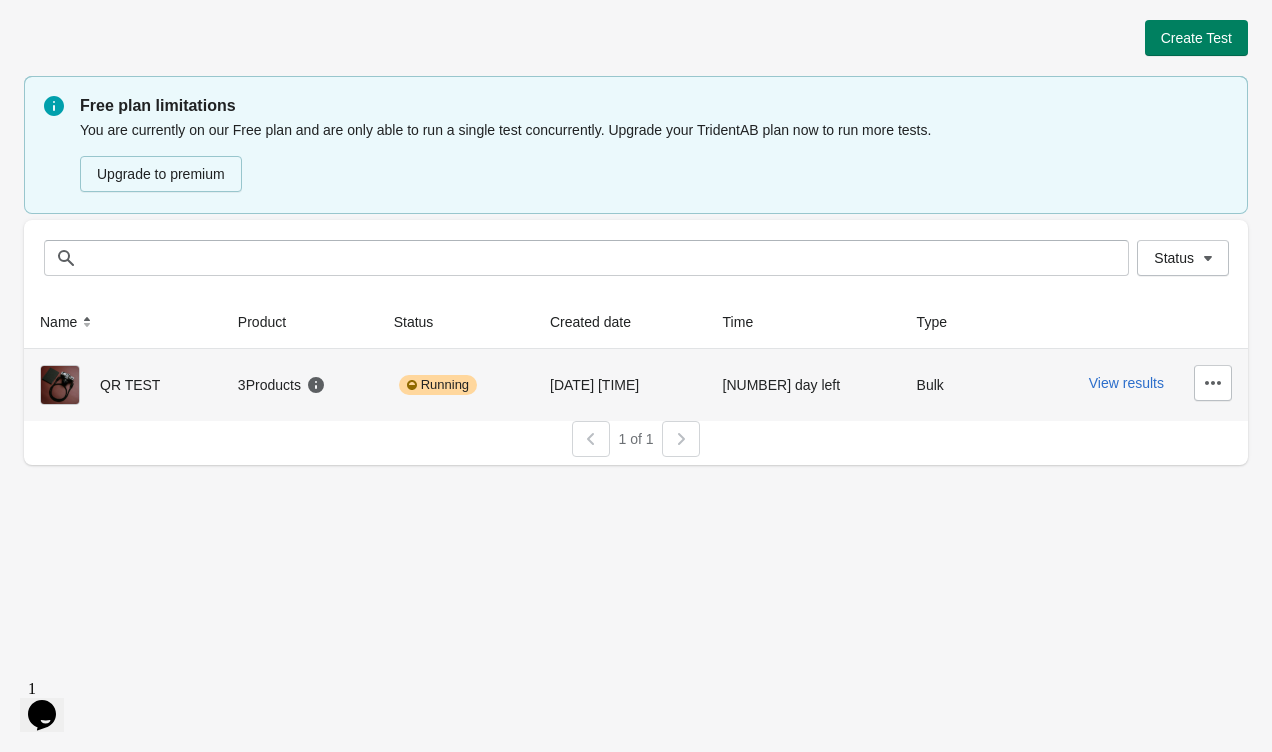 click on "QR TEST" at bounding box center (123, 385) 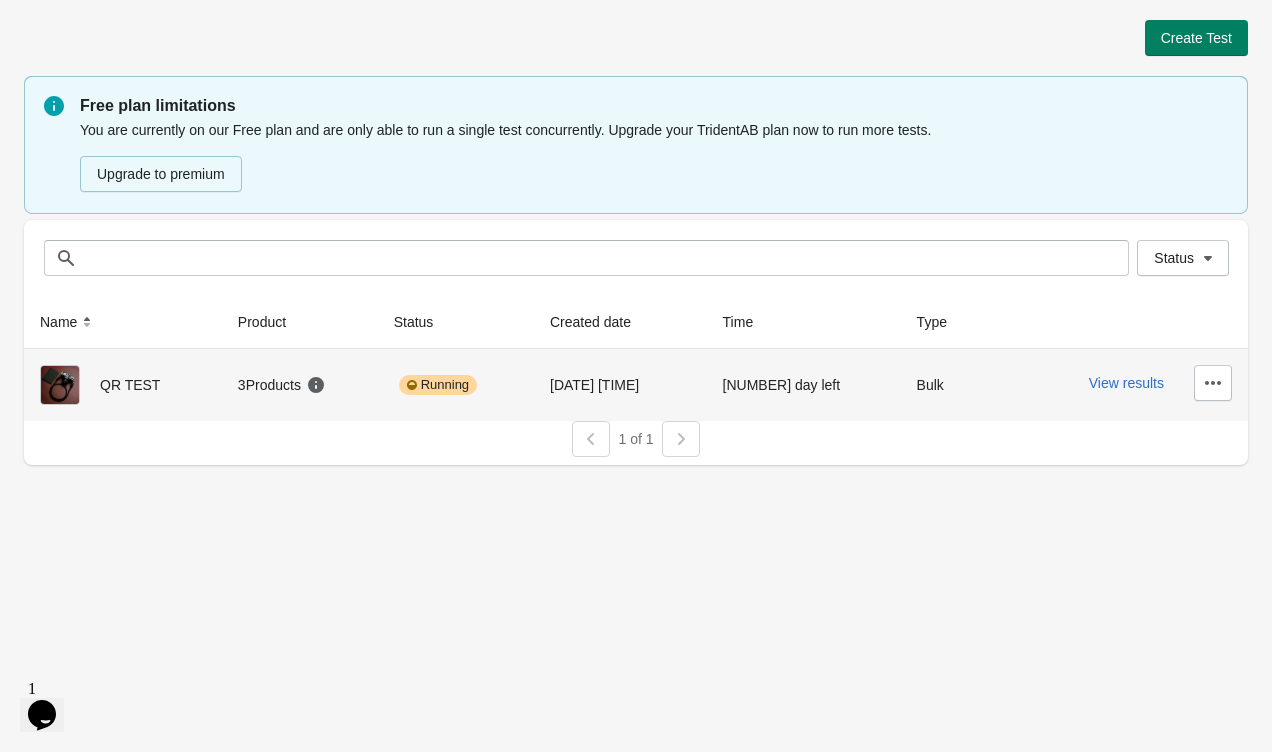 click on "3  Products" at bounding box center (300, 385) 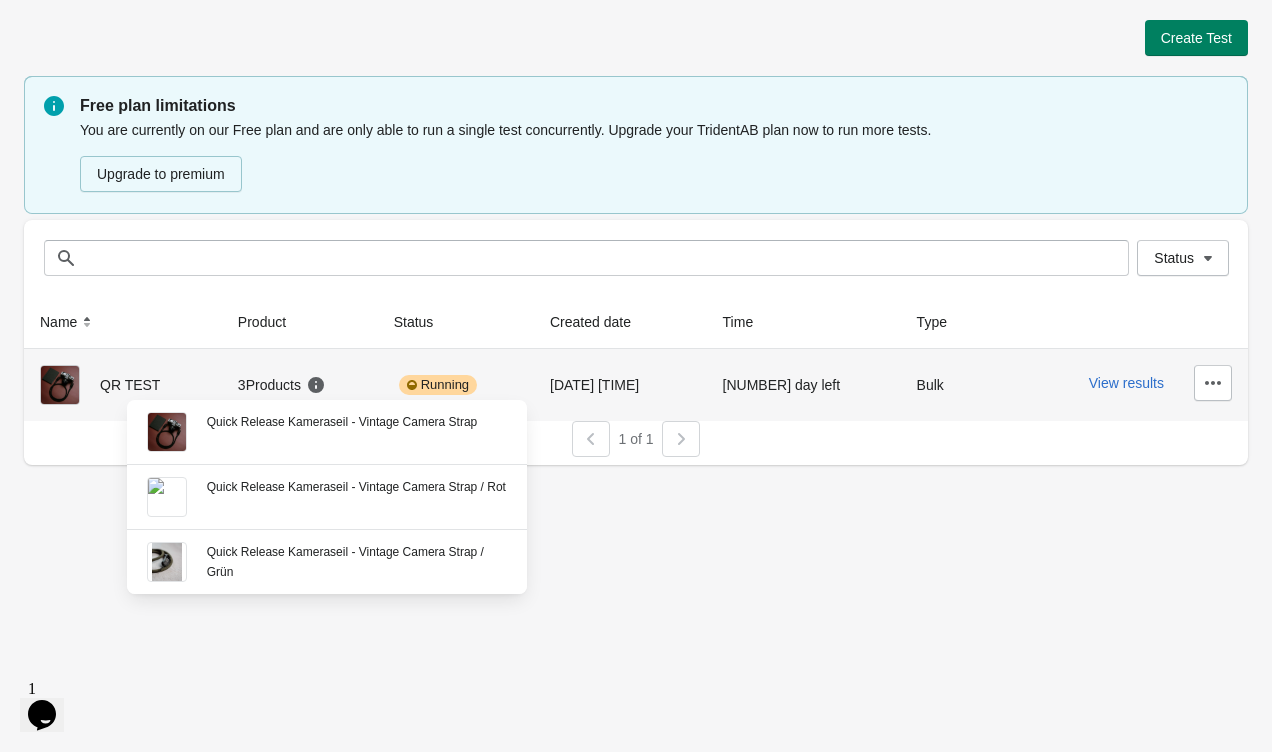 click at bounding box center (316, 385) 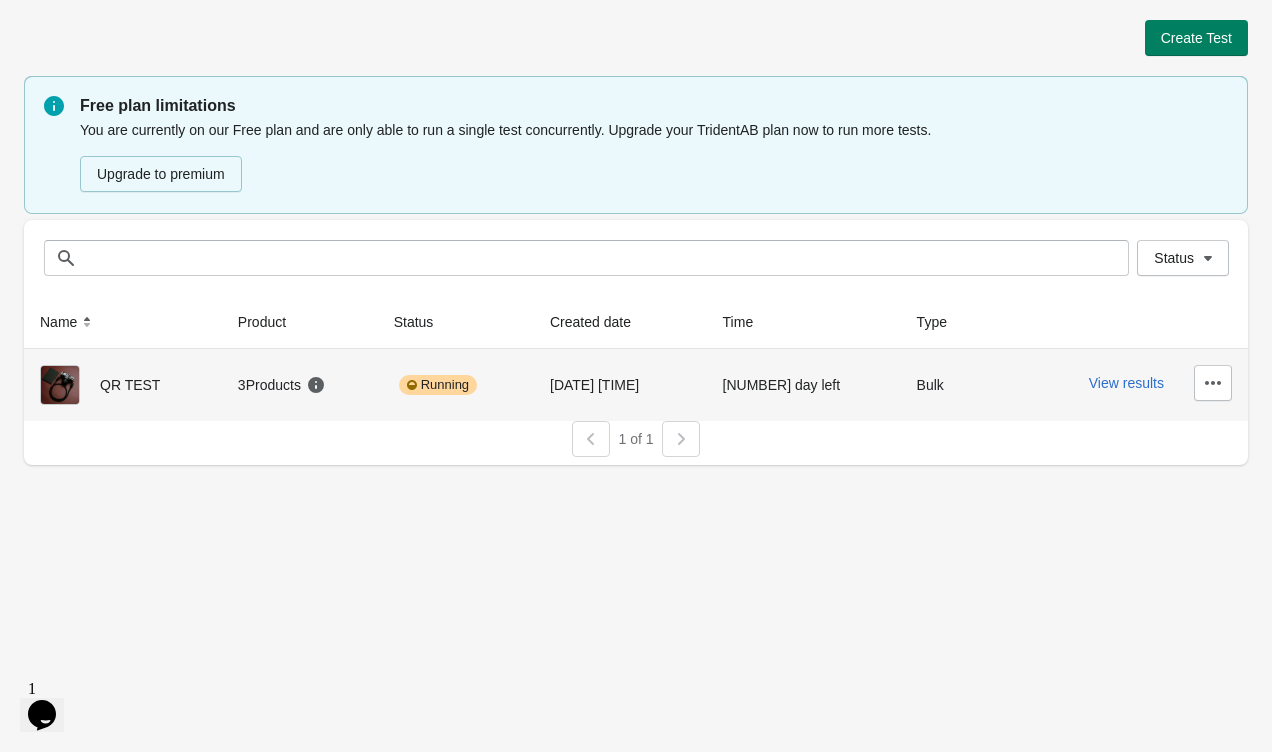 click on "3  Products" at bounding box center (282, 385) 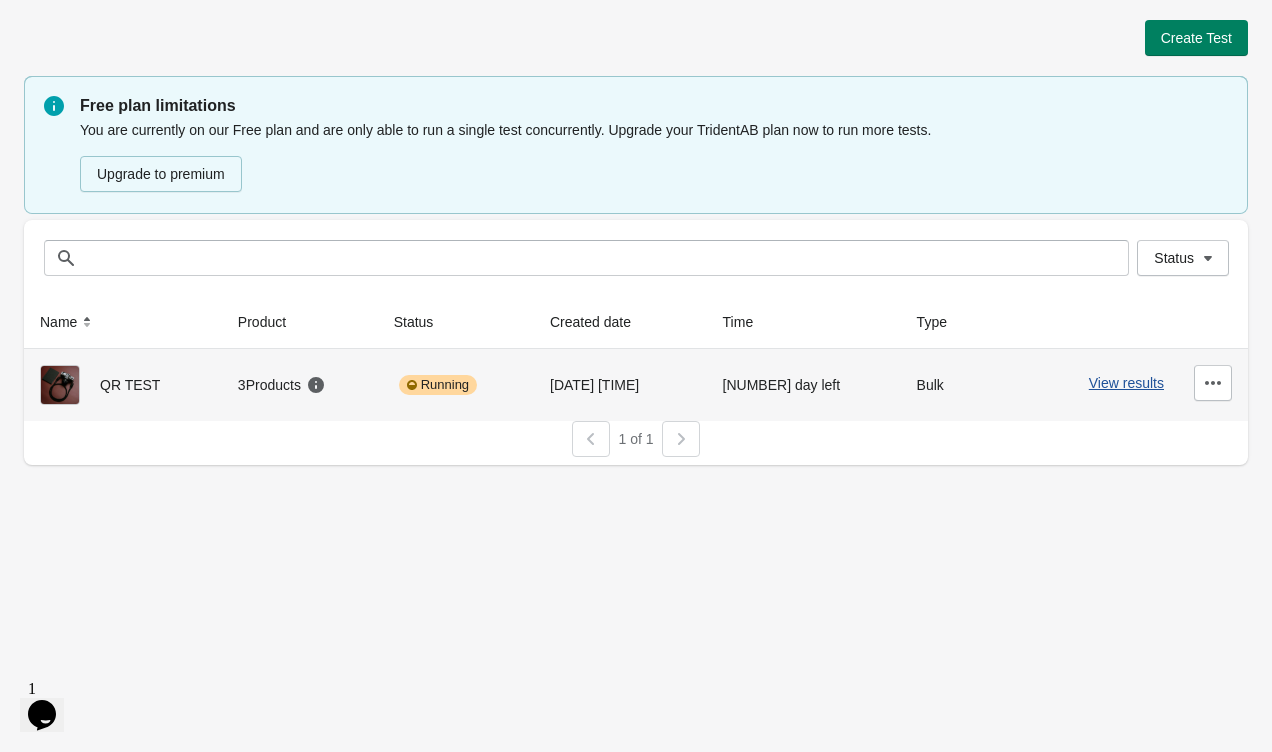 click on "View results" at bounding box center (1126, 383) 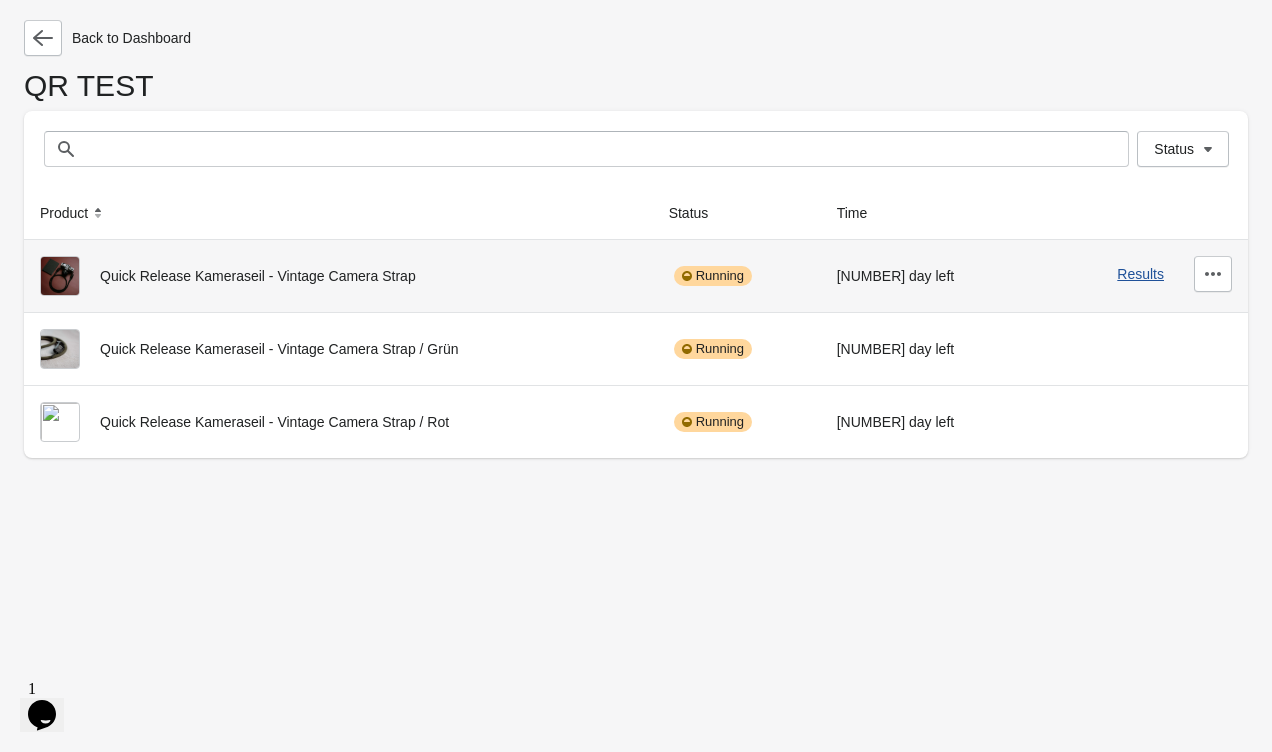 click on "Results" at bounding box center (1140, 274) 